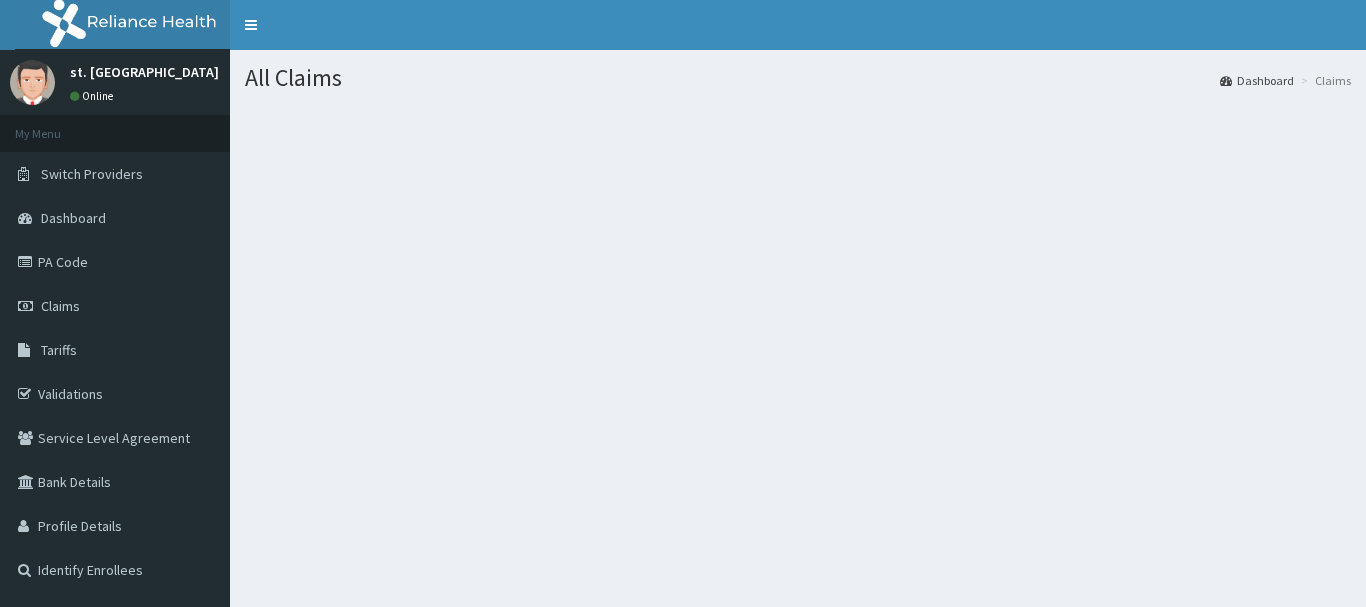 scroll, scrollTop: 0, scrollLeft: 0, axis: both 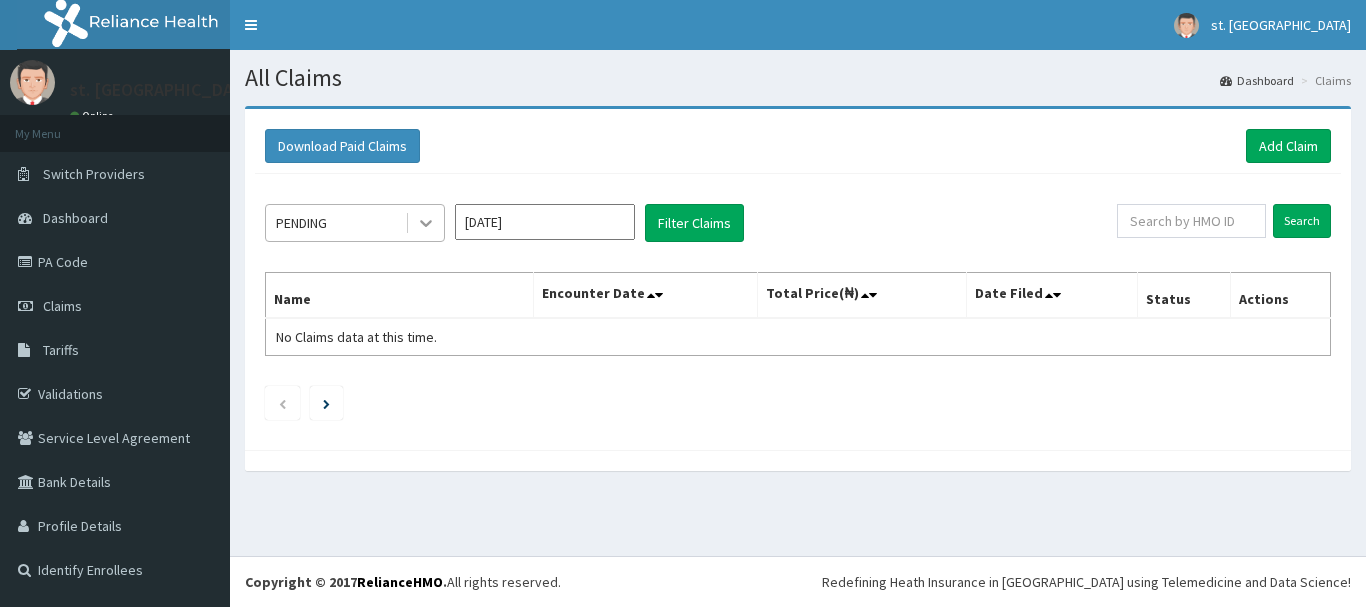 click 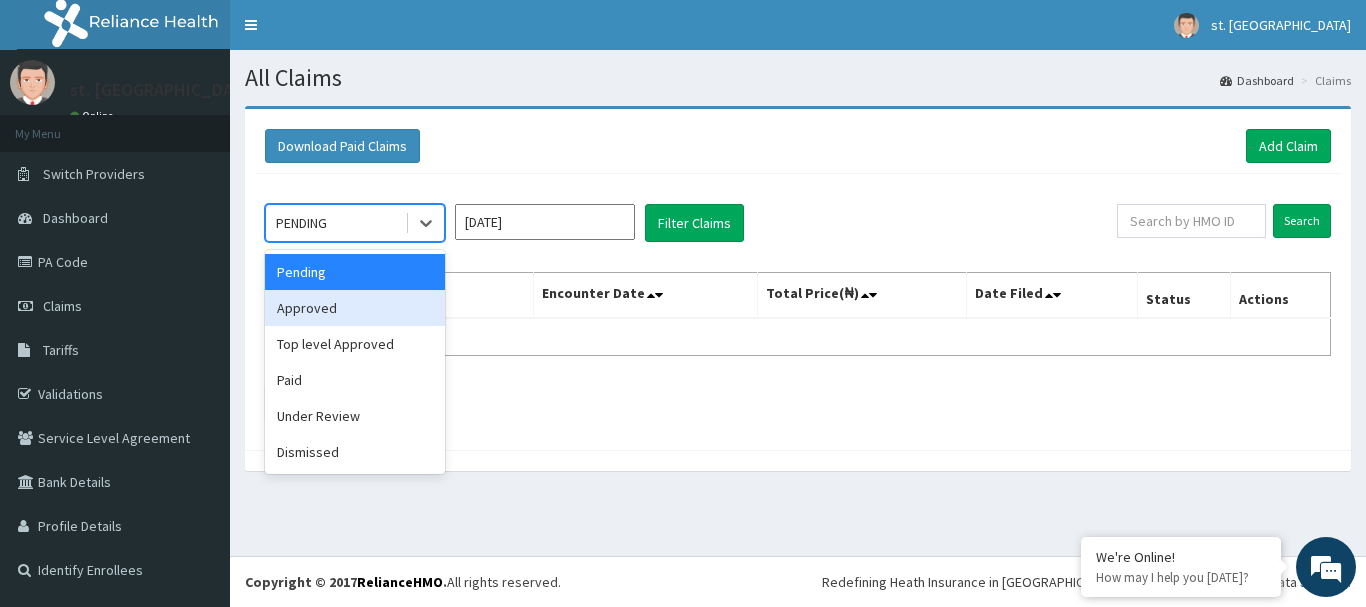click on "Approved" at bounding box center (355, 308) 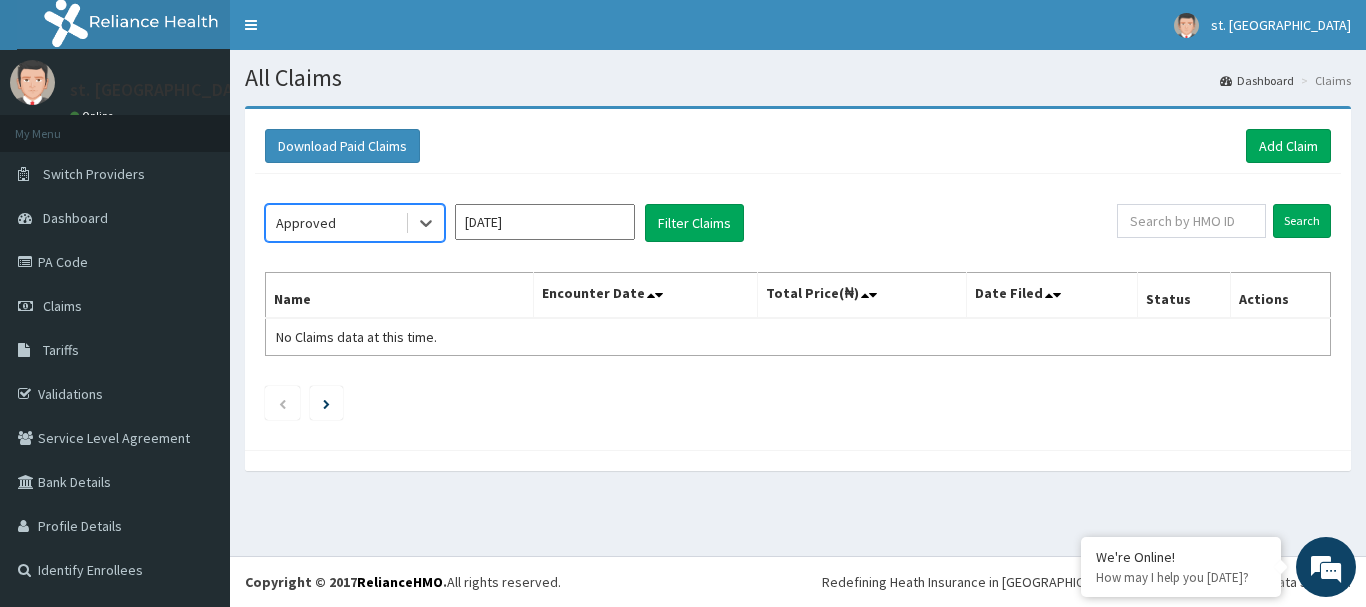 click on "[DATE]" at bounding box center (545, 222) 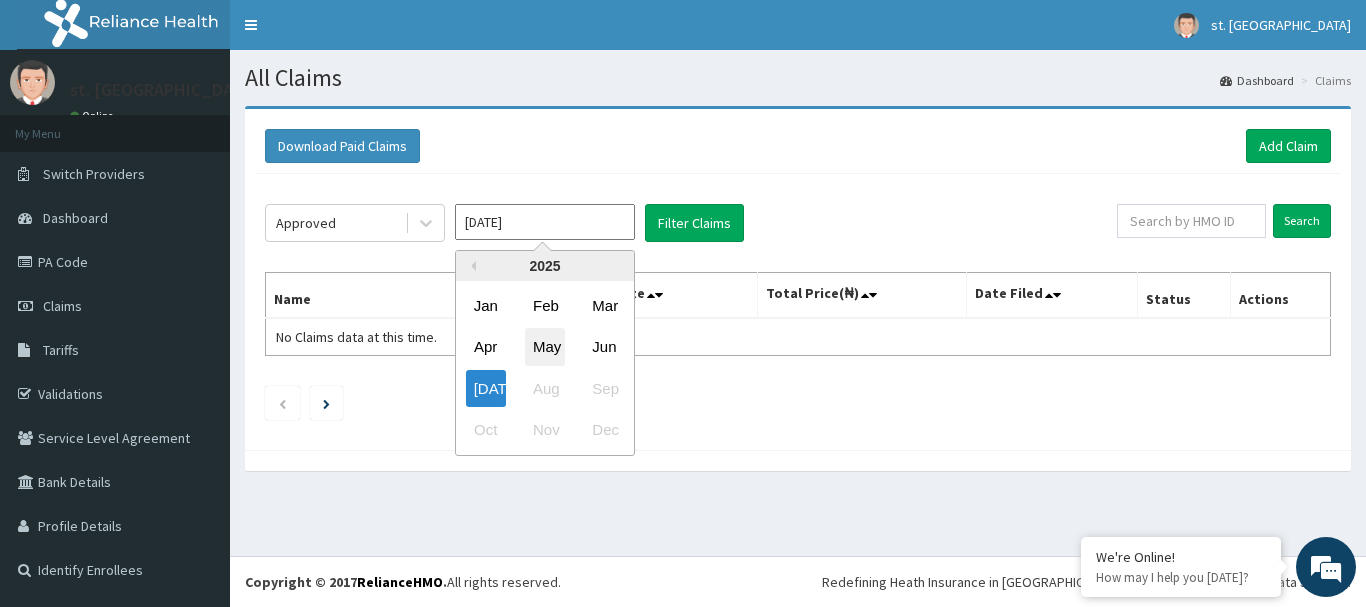 click on "May" at bounding box center (545, 347) 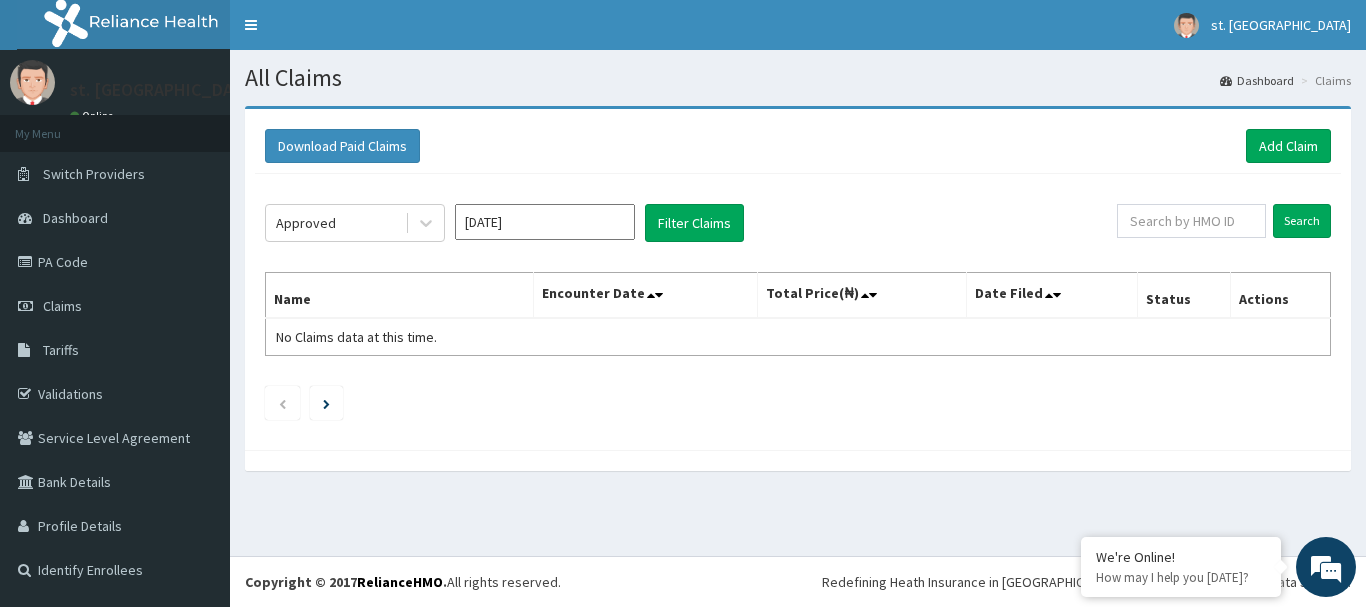 scroll, scrollTop: 0, scrollLeft: 0, axis: both 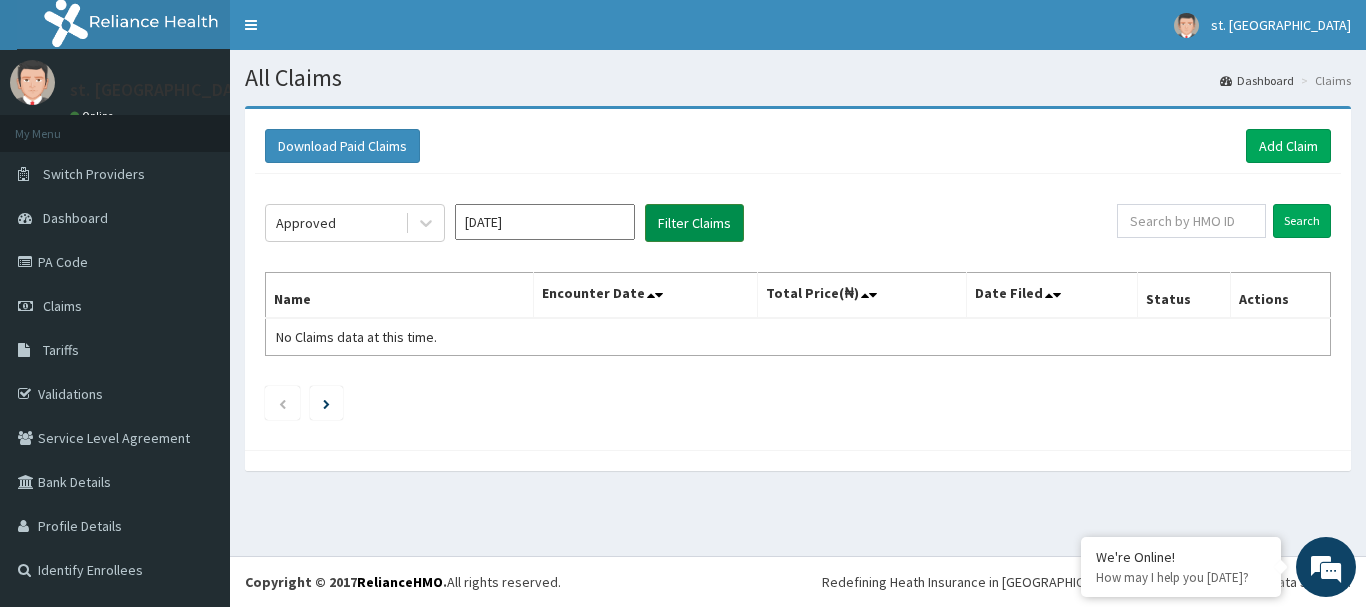 click on "Filter Claims" at bounding box center [694, 223] 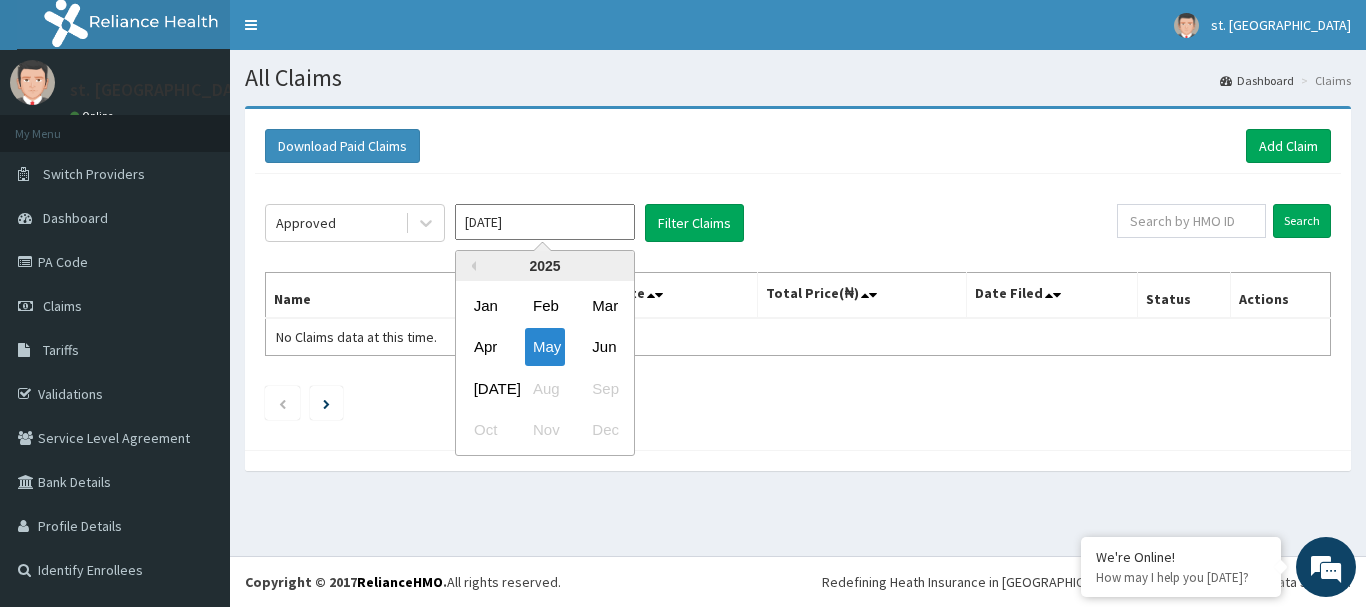 click on "[DATE]" at bounding box center [545, 222] 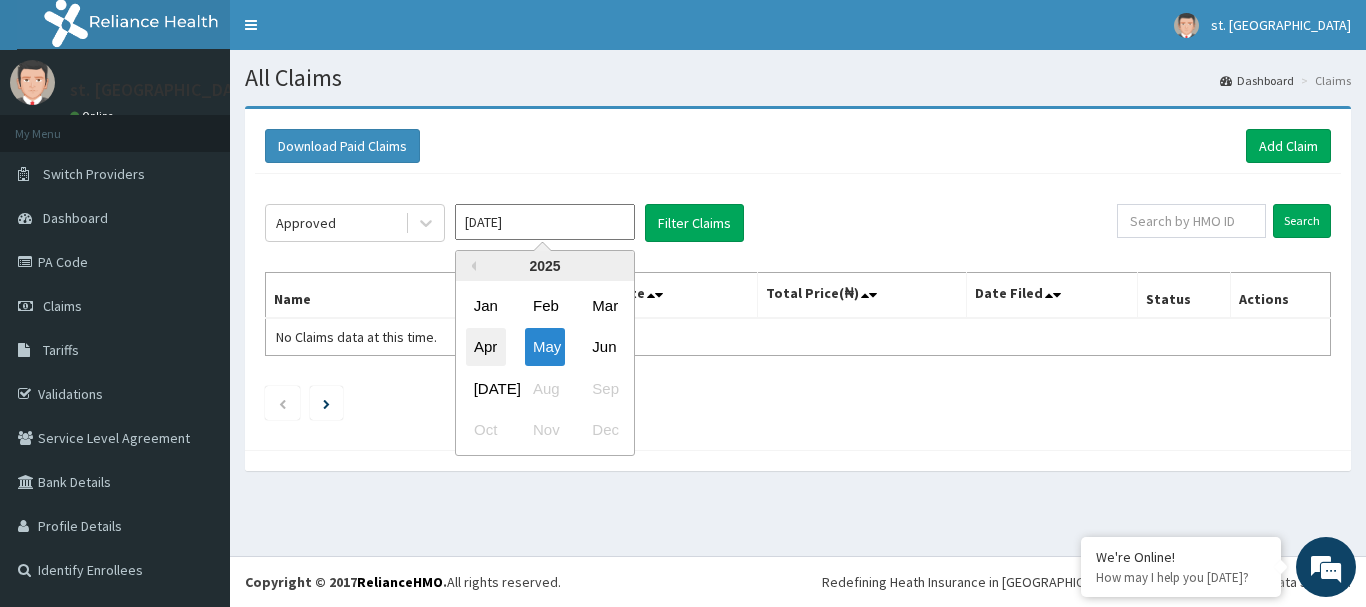 click on "Apr" at bounding box center (486, 347) 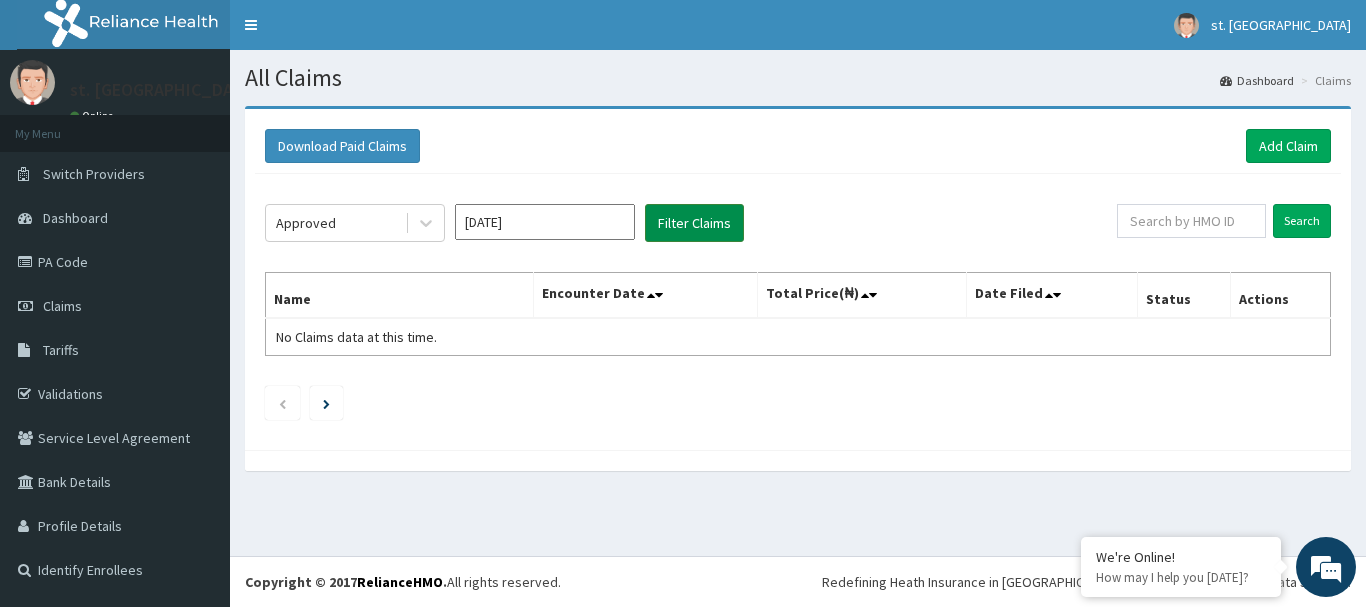 click on "Filter Claims" at bounding box center [694, 223] 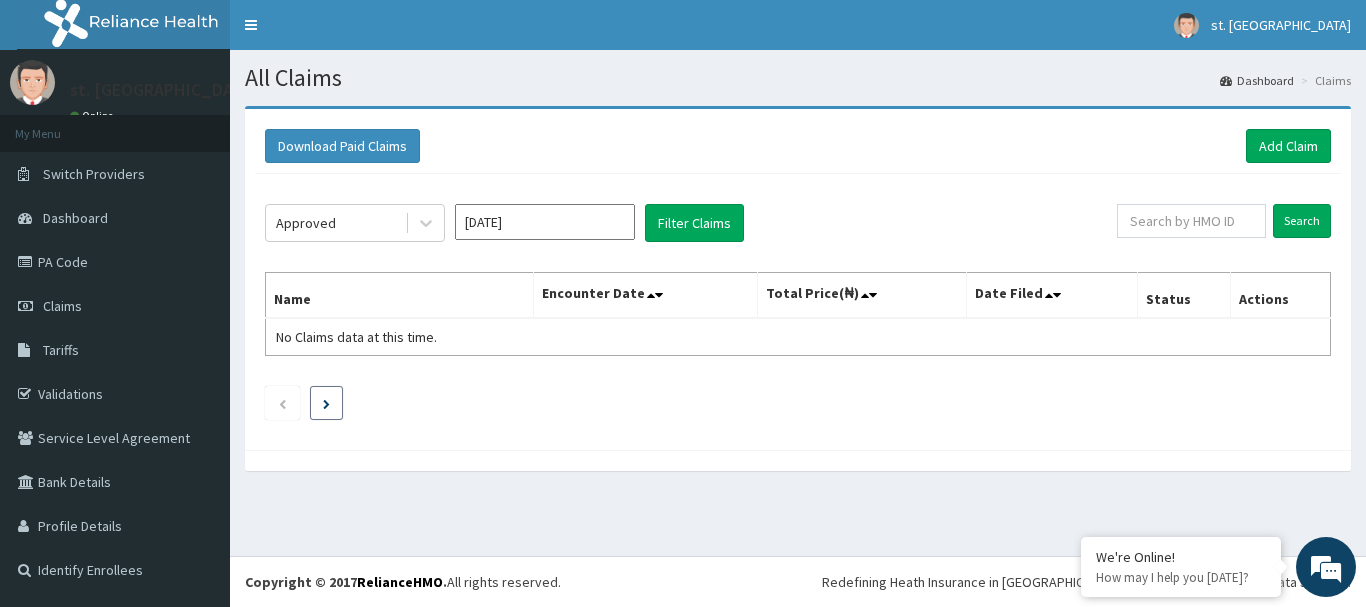 click at bounding box center [326, 403] 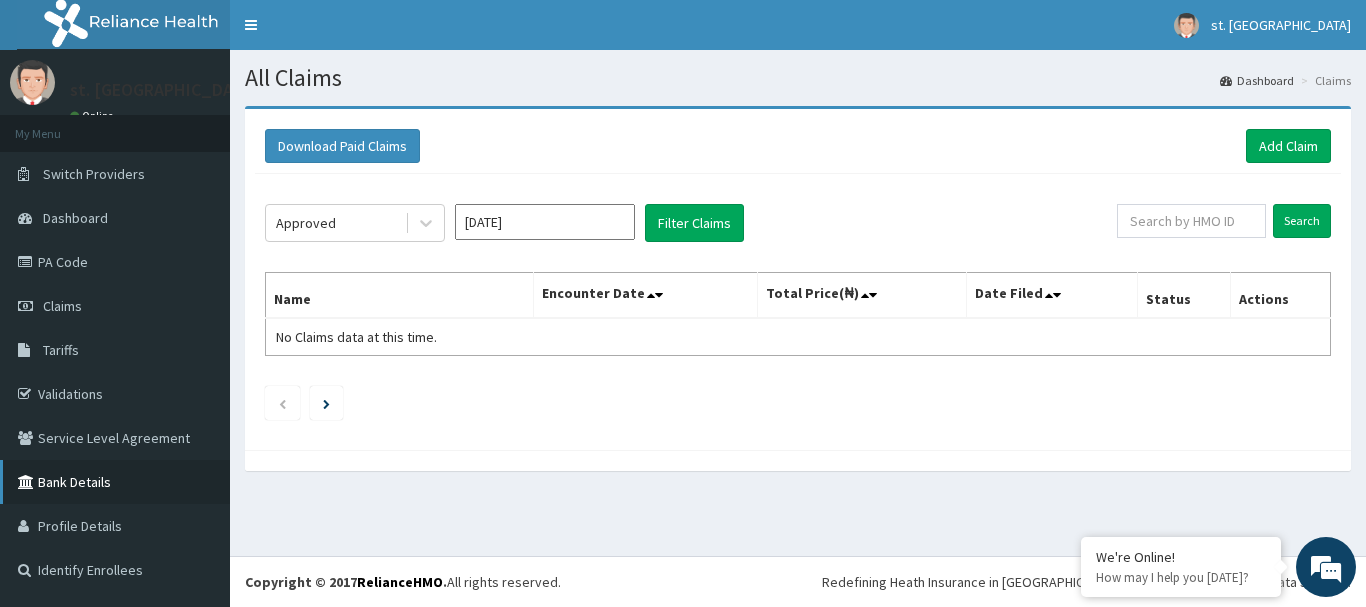 click on "Bank Details" at bounding box center [115, 482] 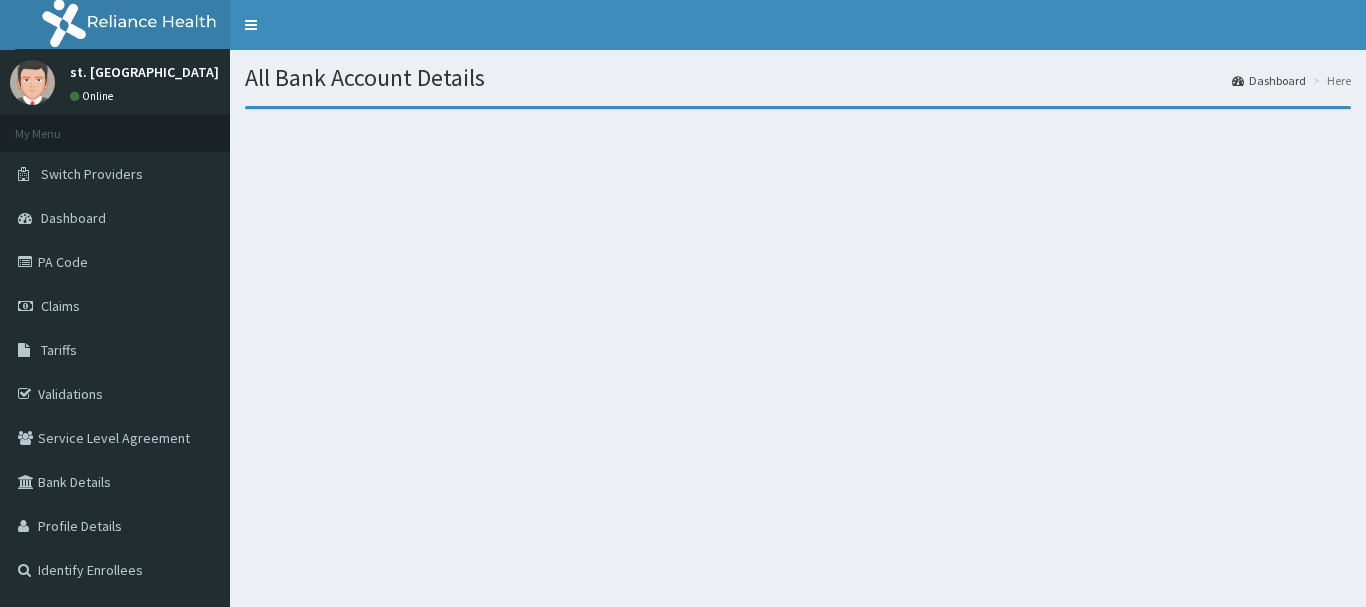 scroll, scrollTop: 0, scrollLeft: 0, axis: both 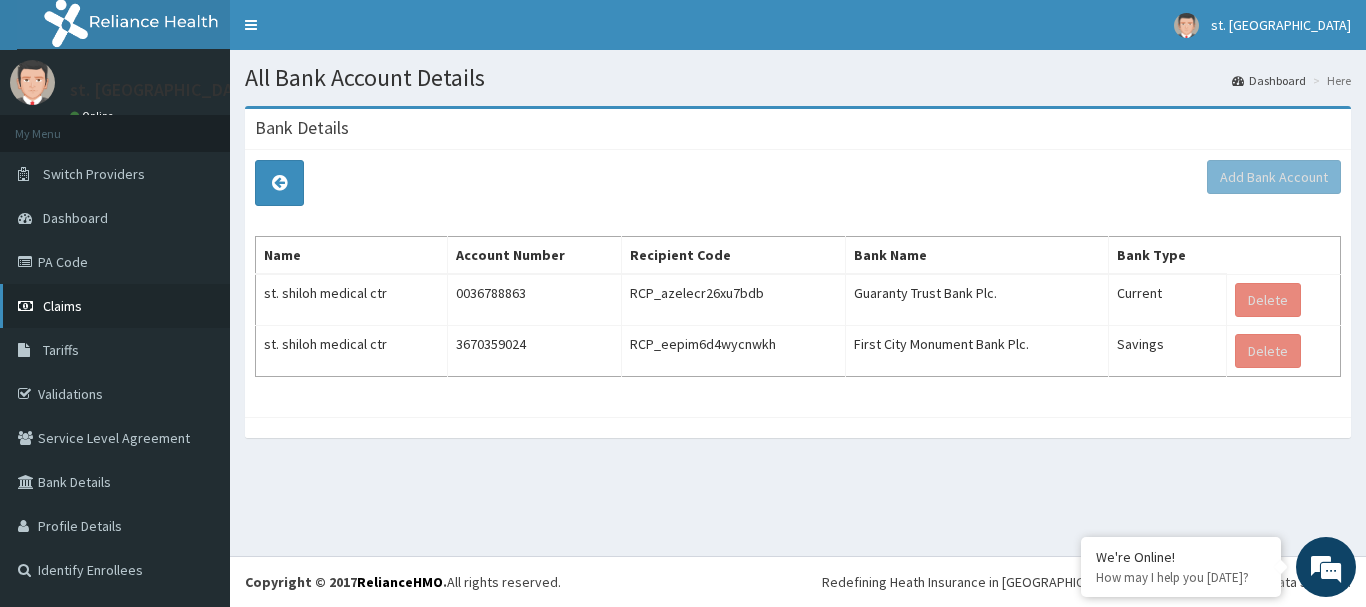 click on "Claims" at bounding box center [62, 306] 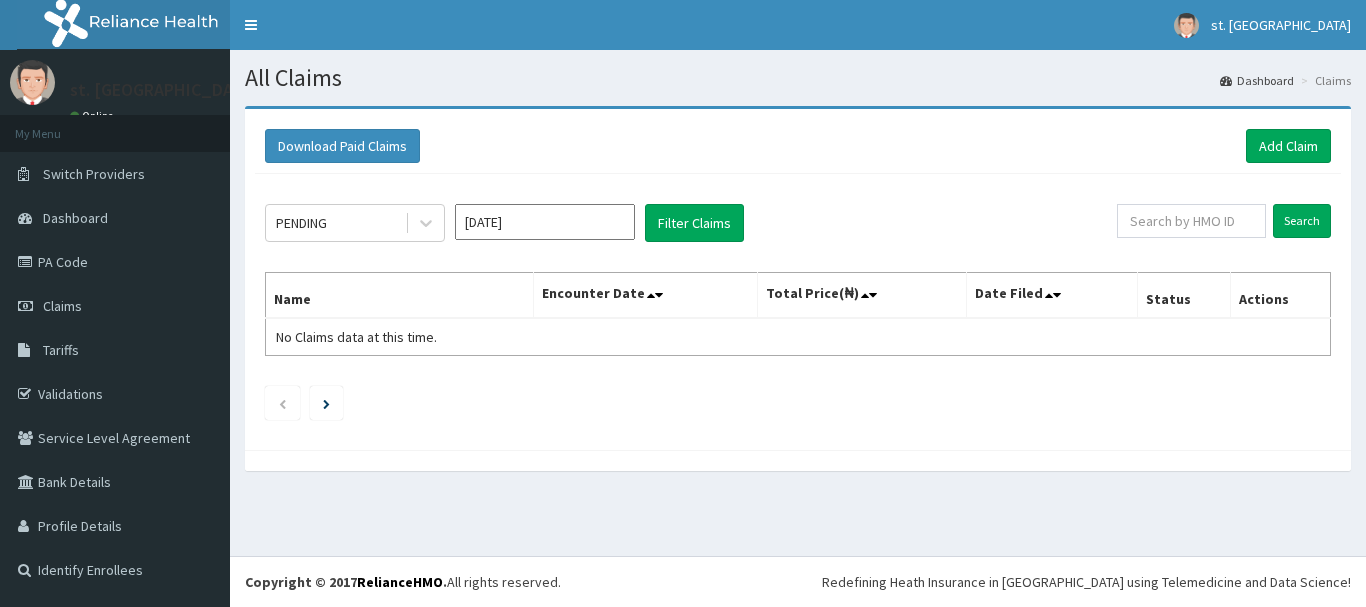 scroll, scrollTop: 0, scrollLeft: 0, axis: both 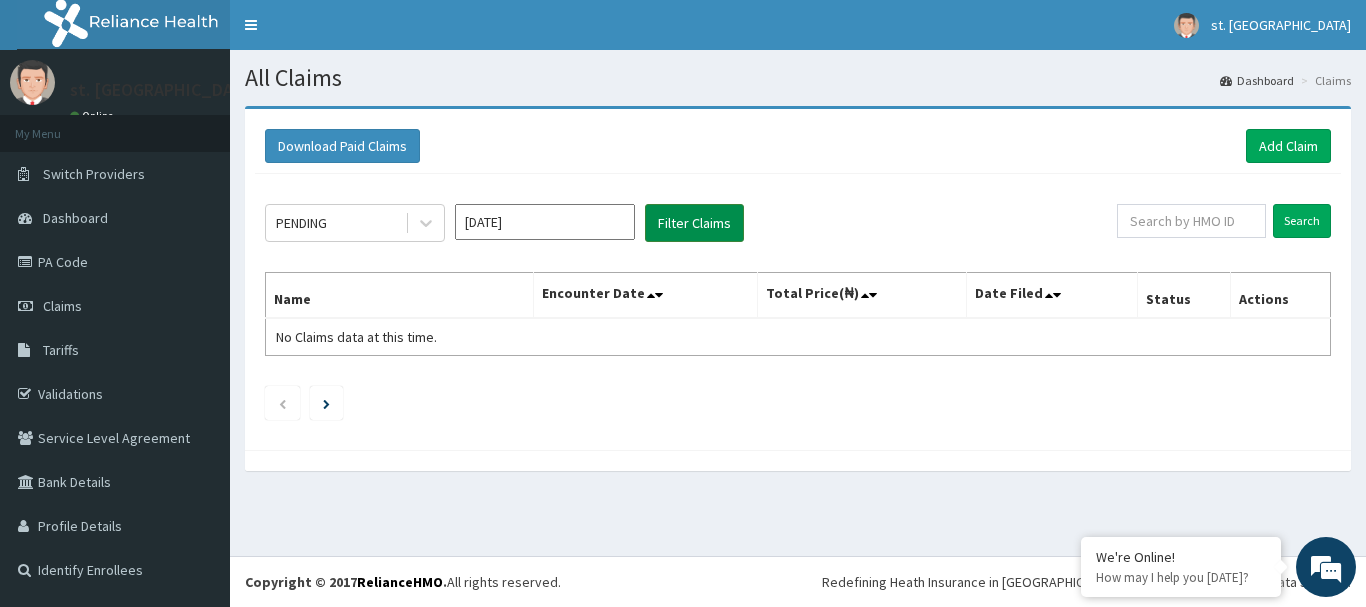 click on "Filter Claims" at bounding box center [694, 223] 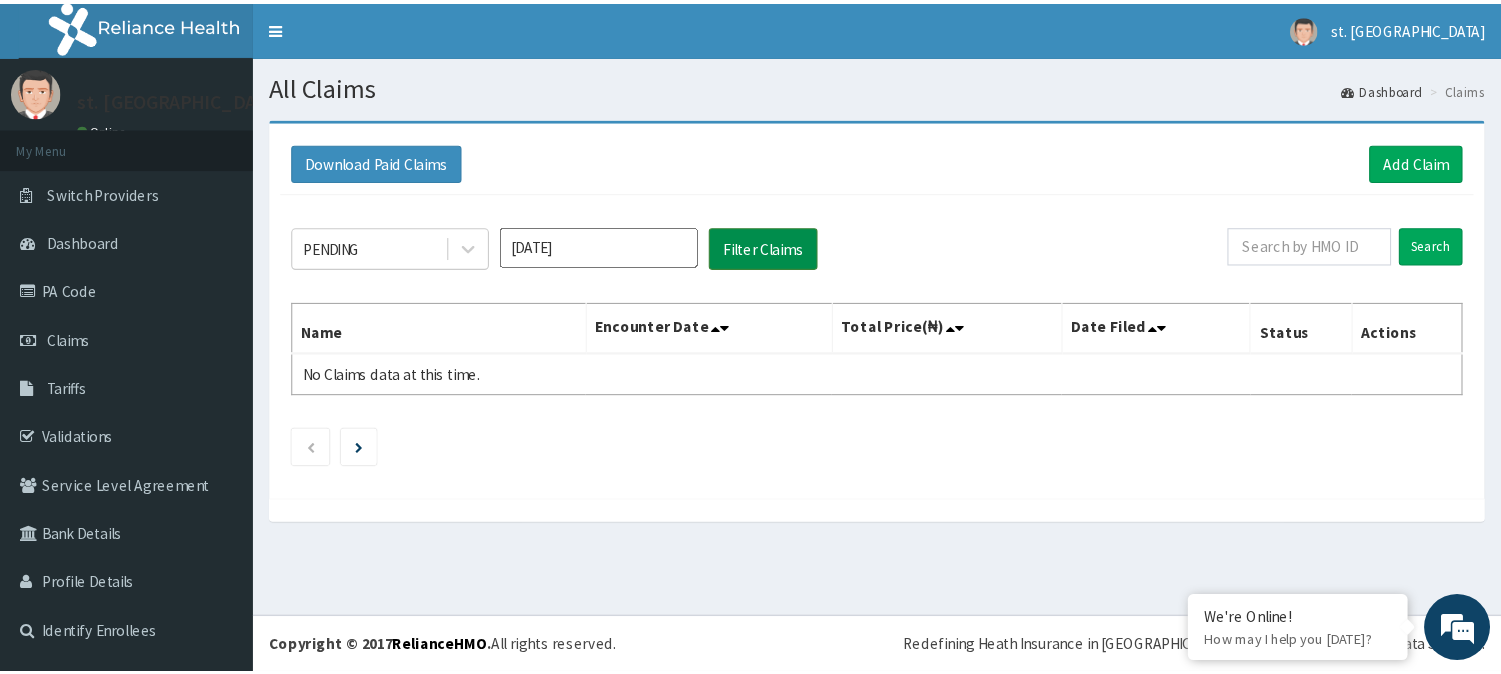 scroll, scrollTop: 0, scrollLeft: 0, axis: both 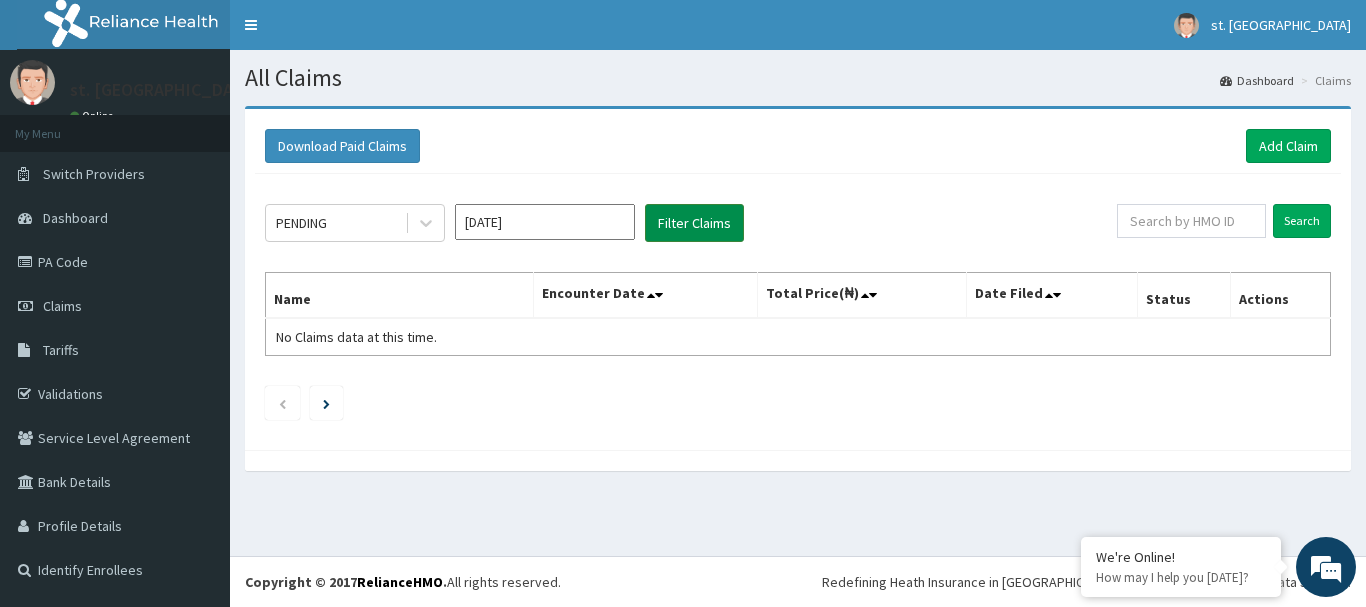 click on "Filter Claims" at bounding box center [694, 223] 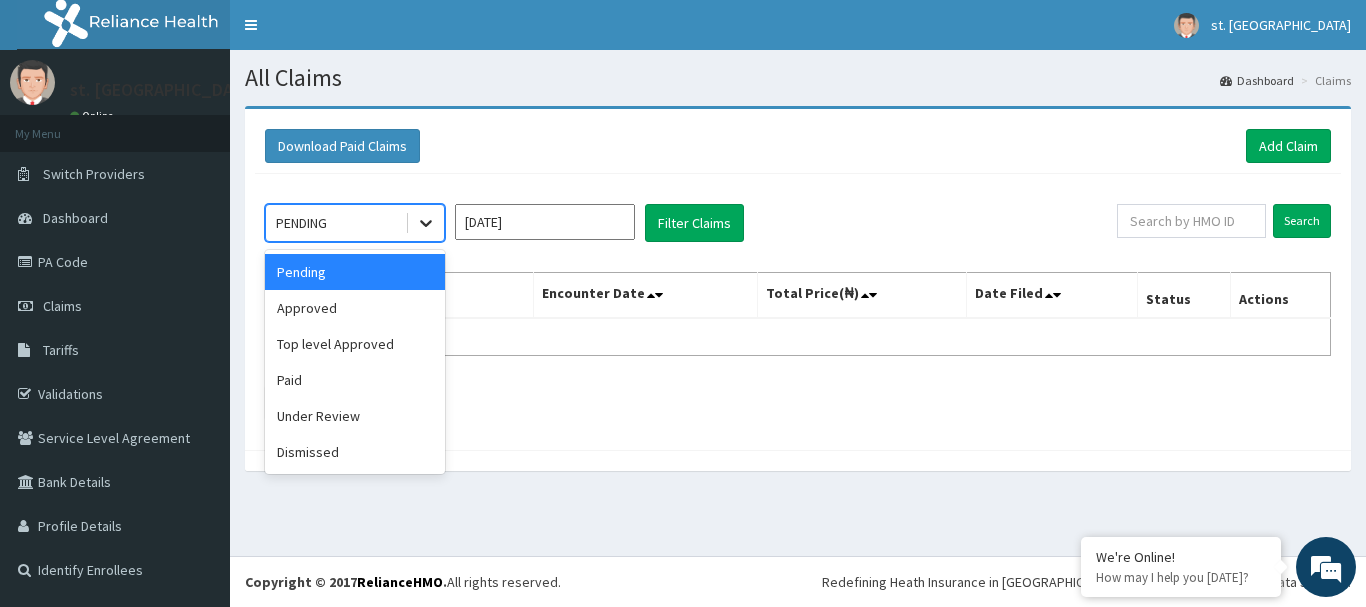 click 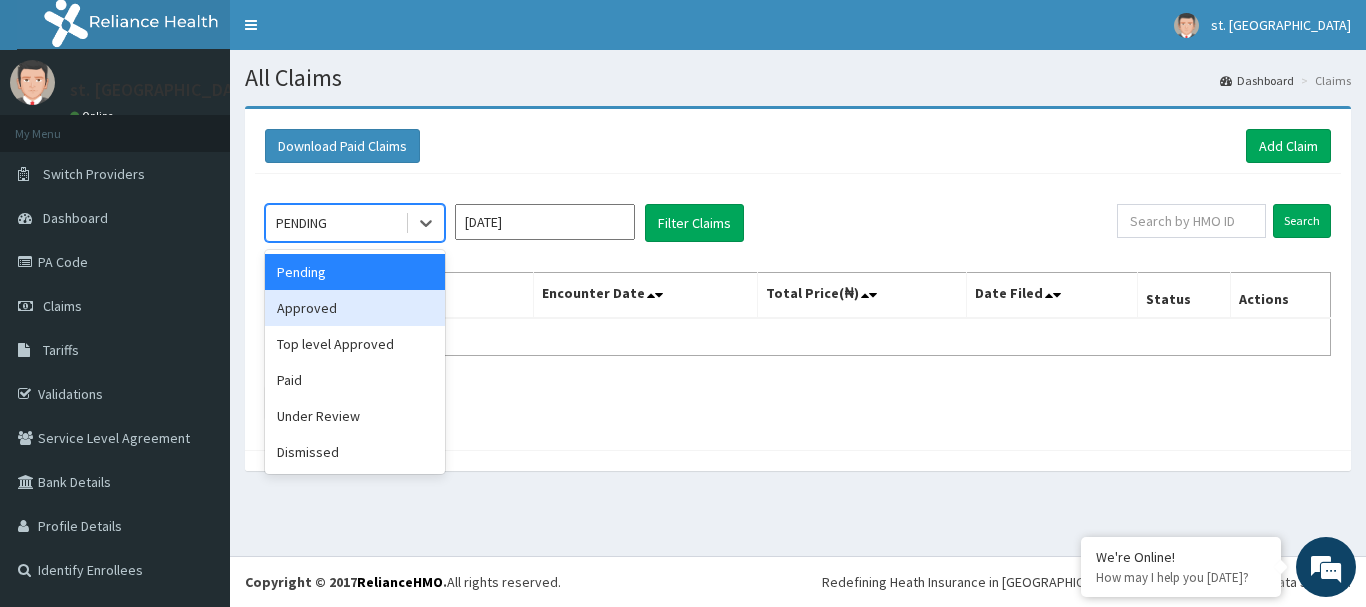 click on "Approved" at bounding box center (355, 308) 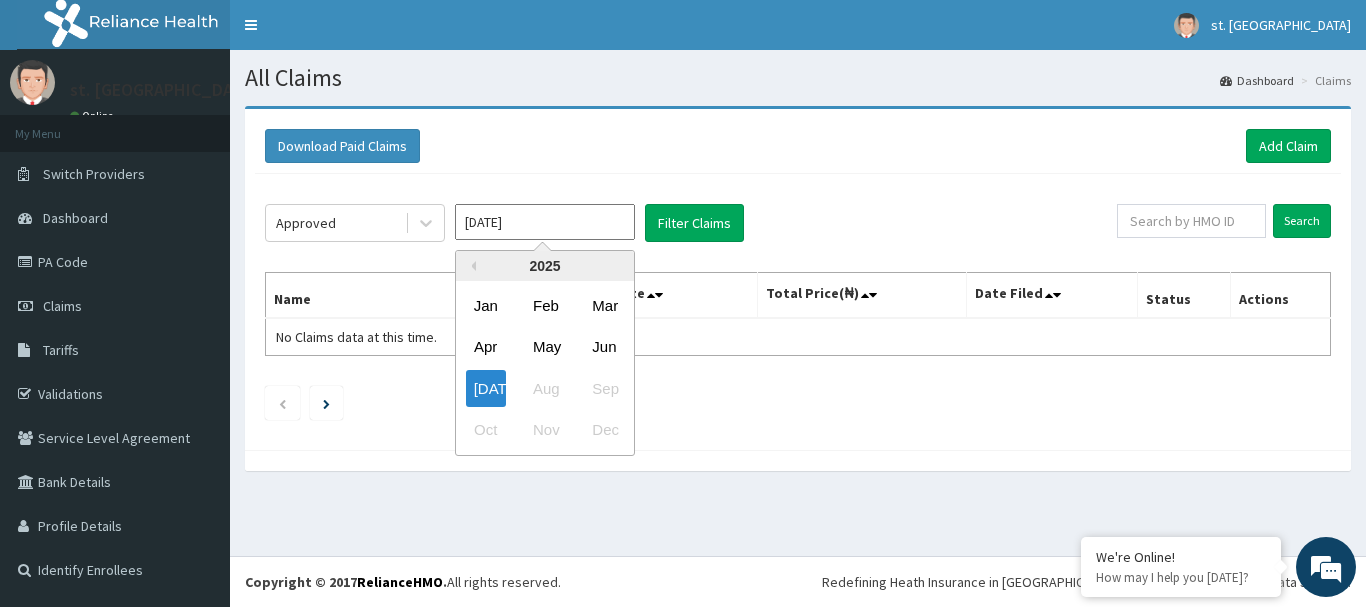 click on "[DATE]" at bounding box center [545, 222] 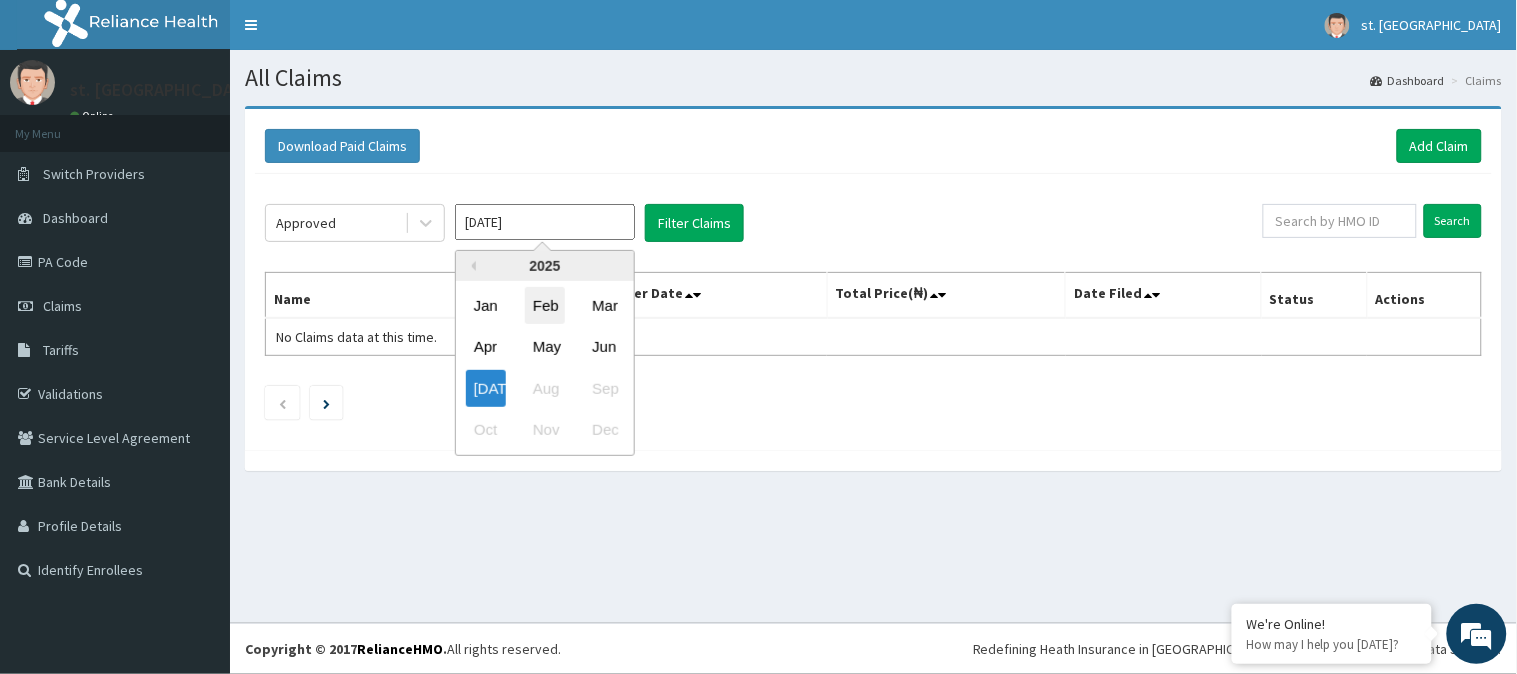 click on "Jun" at bounding box center (604, 347) 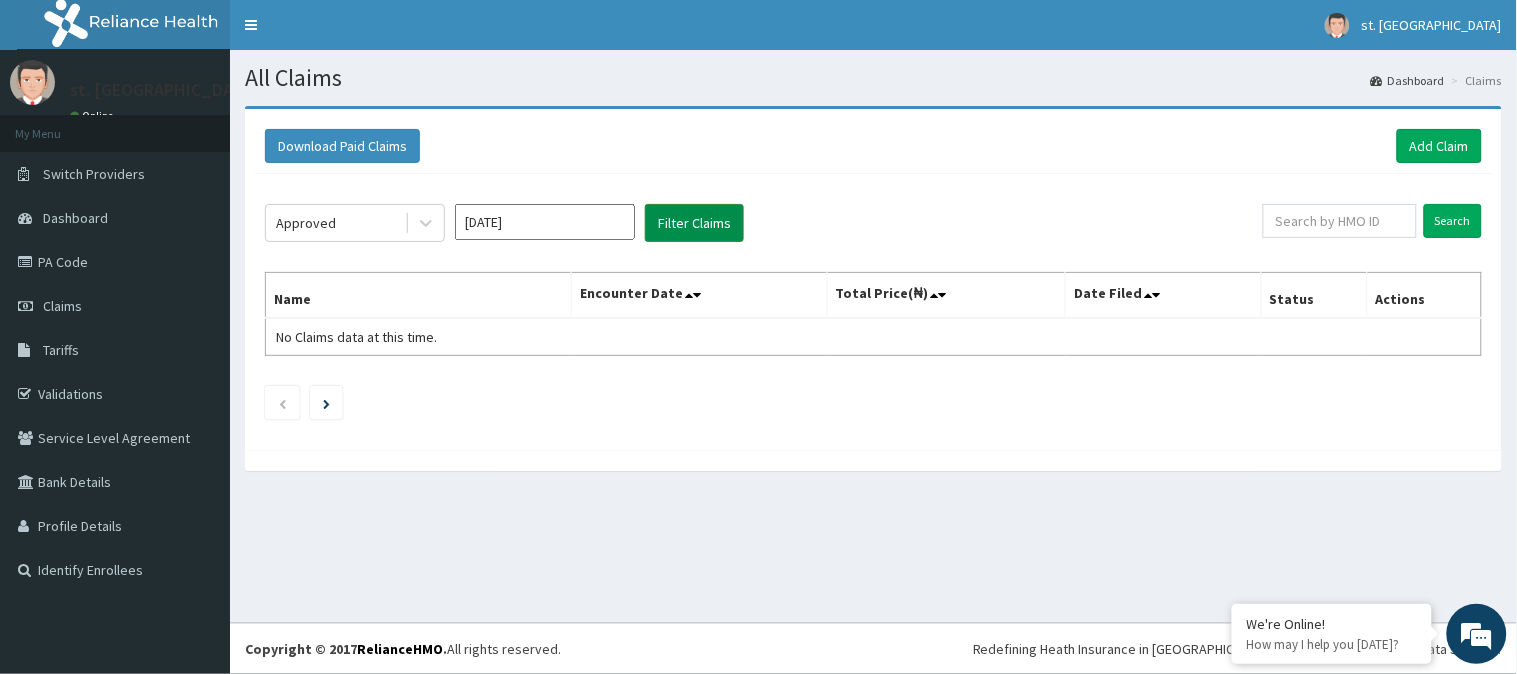 click on "Filter Claims" at bounding box center [694, 223] 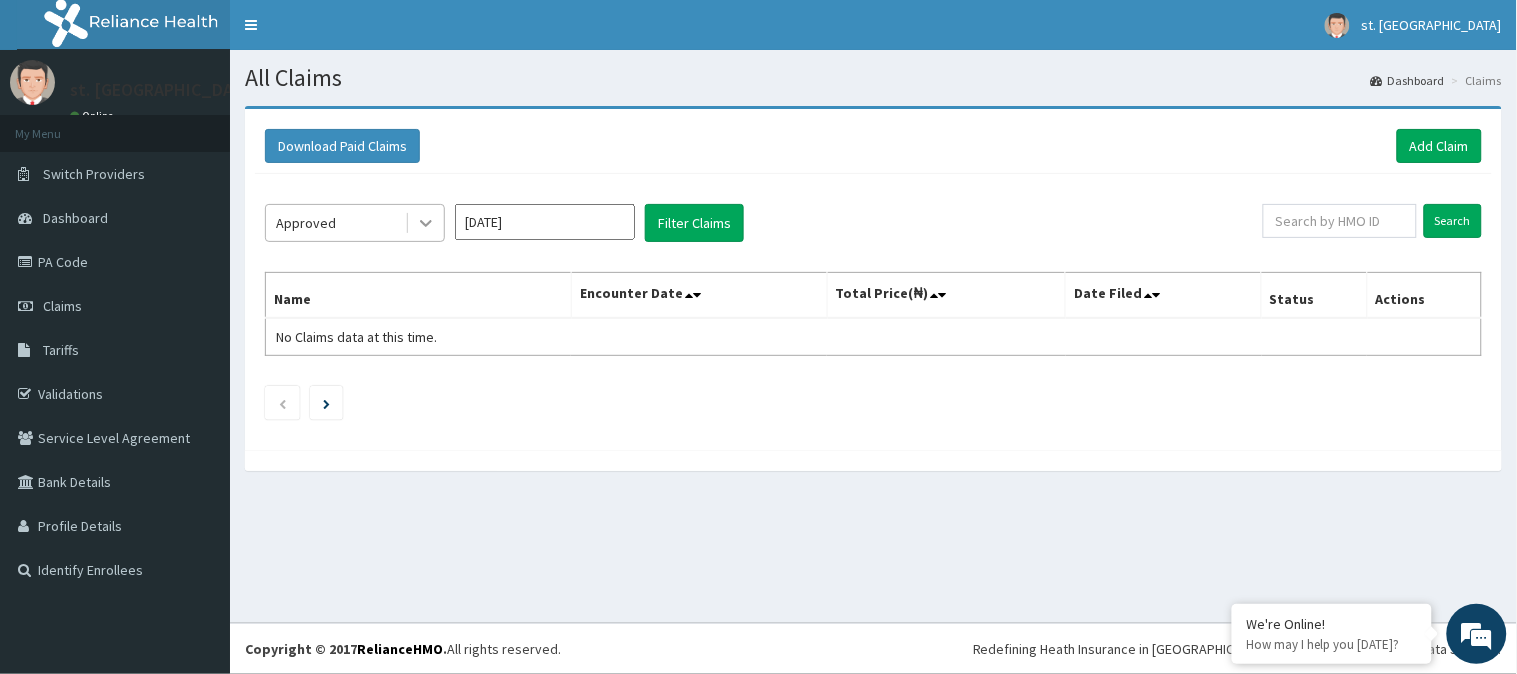 click 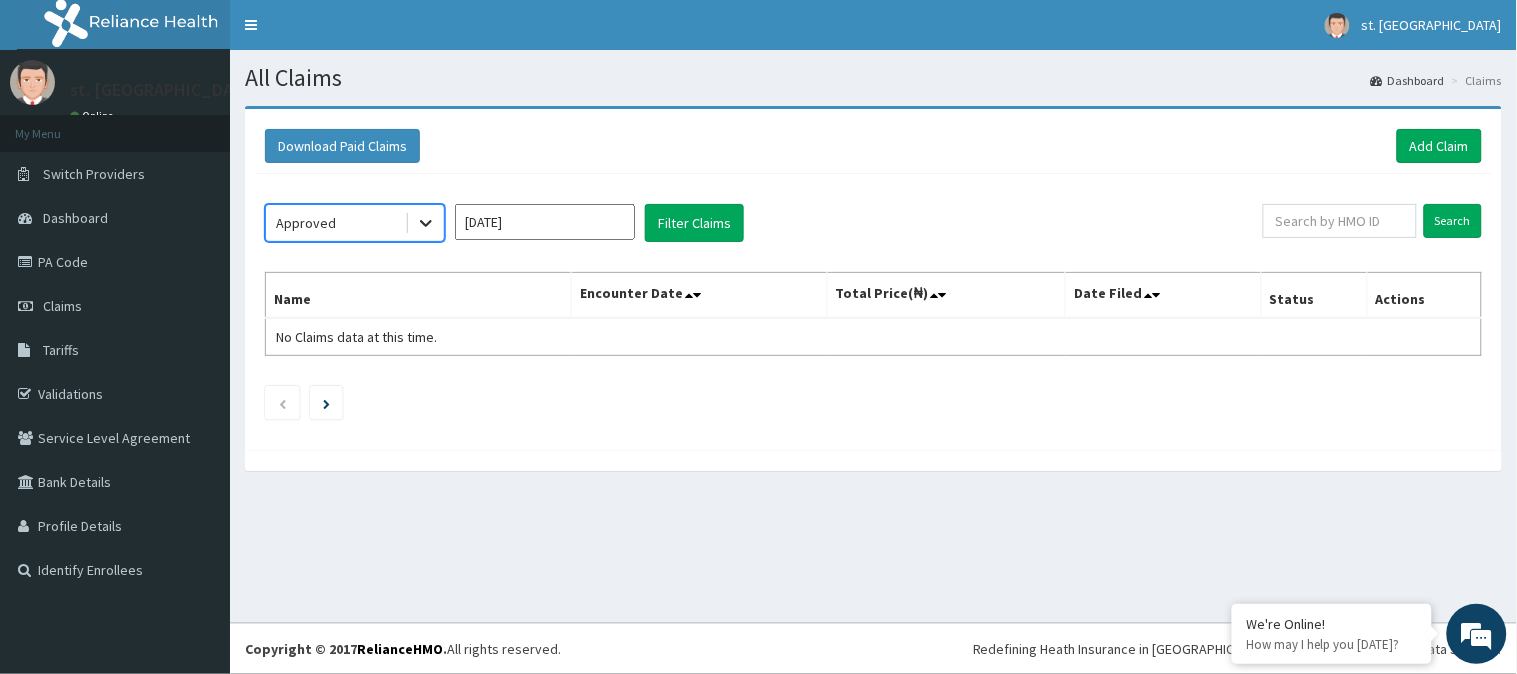 click 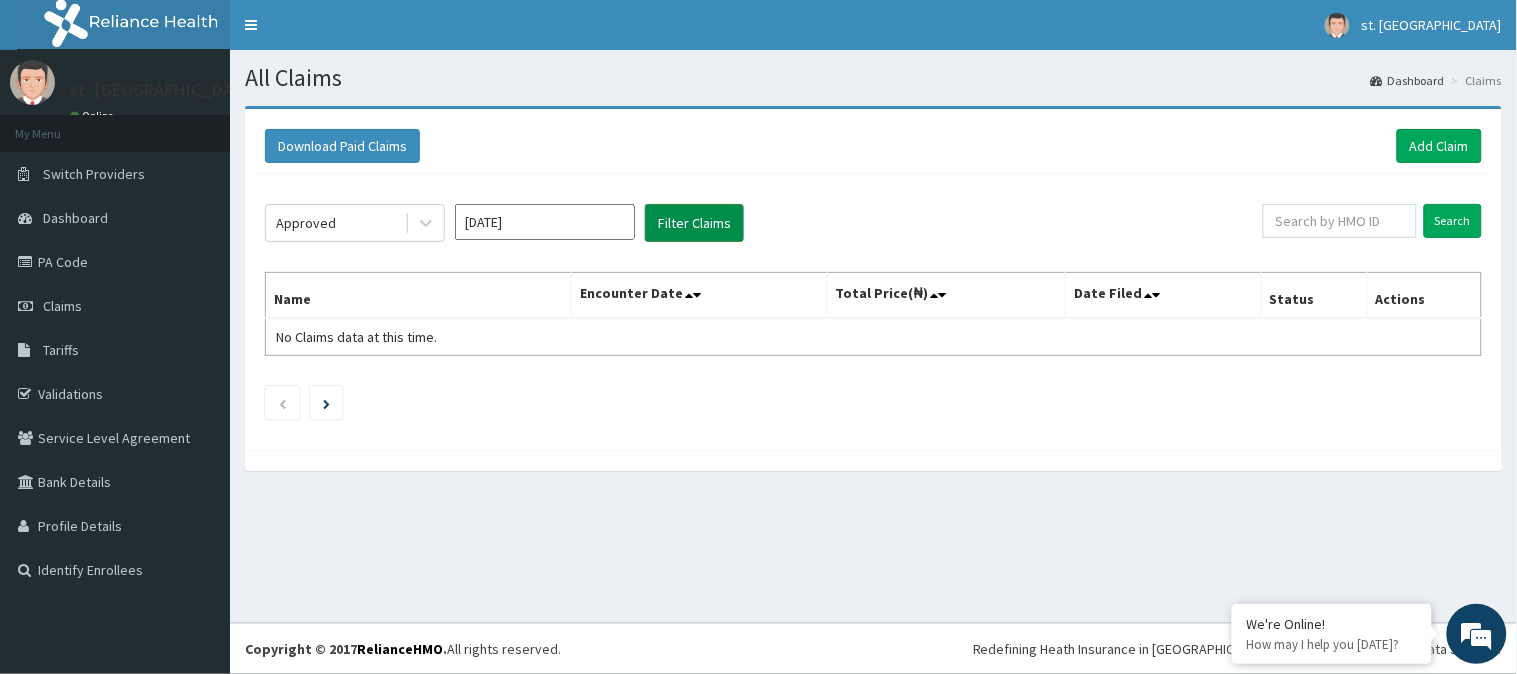 click on "Filter Claims" at bounding box center [694, 223] 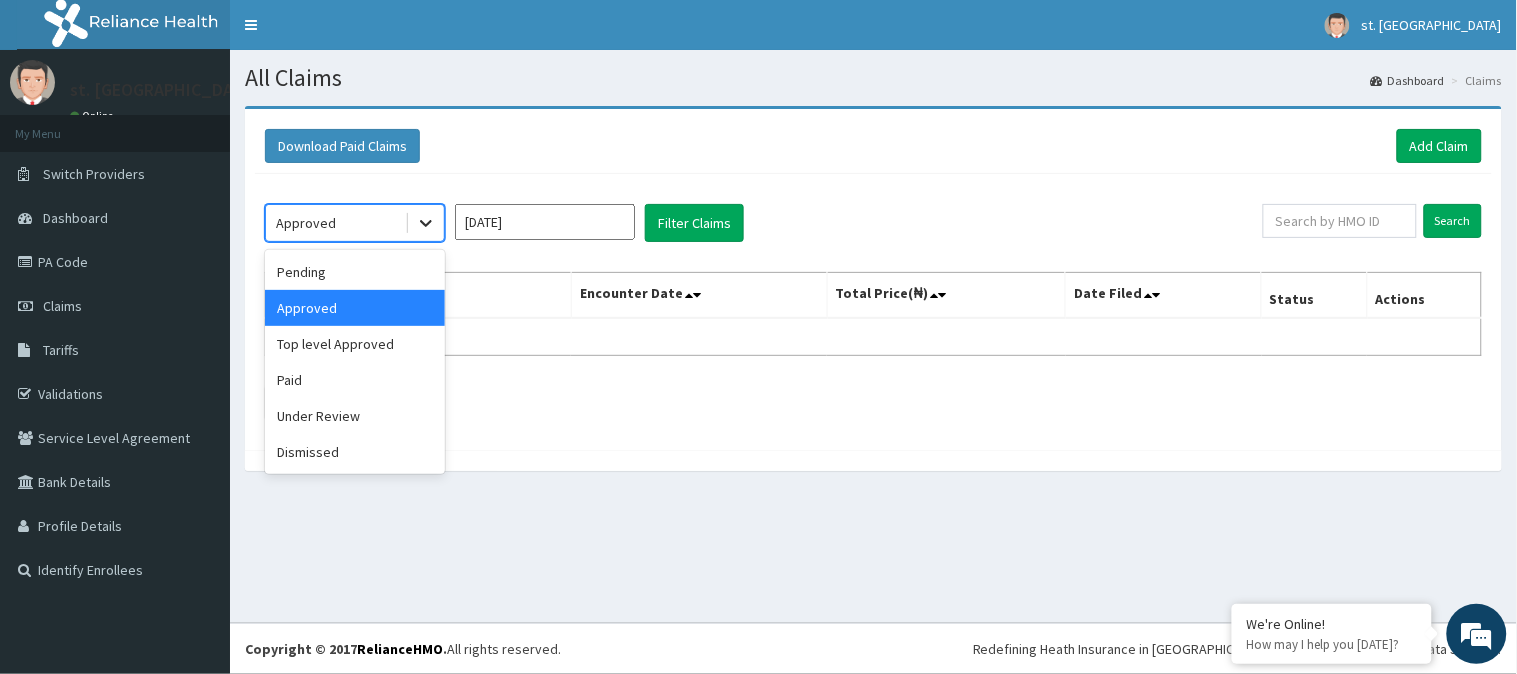 click 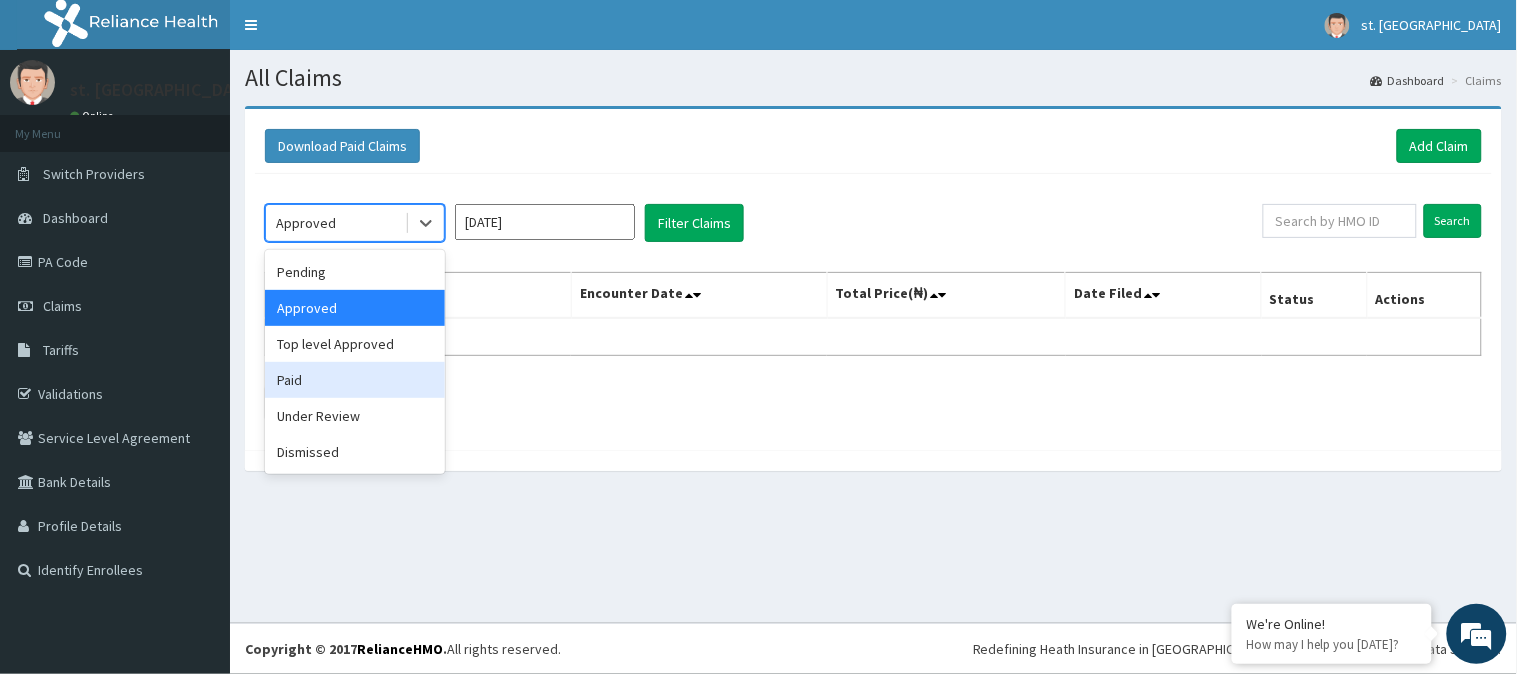 click on "Paid" at bounding box center (355, 380) 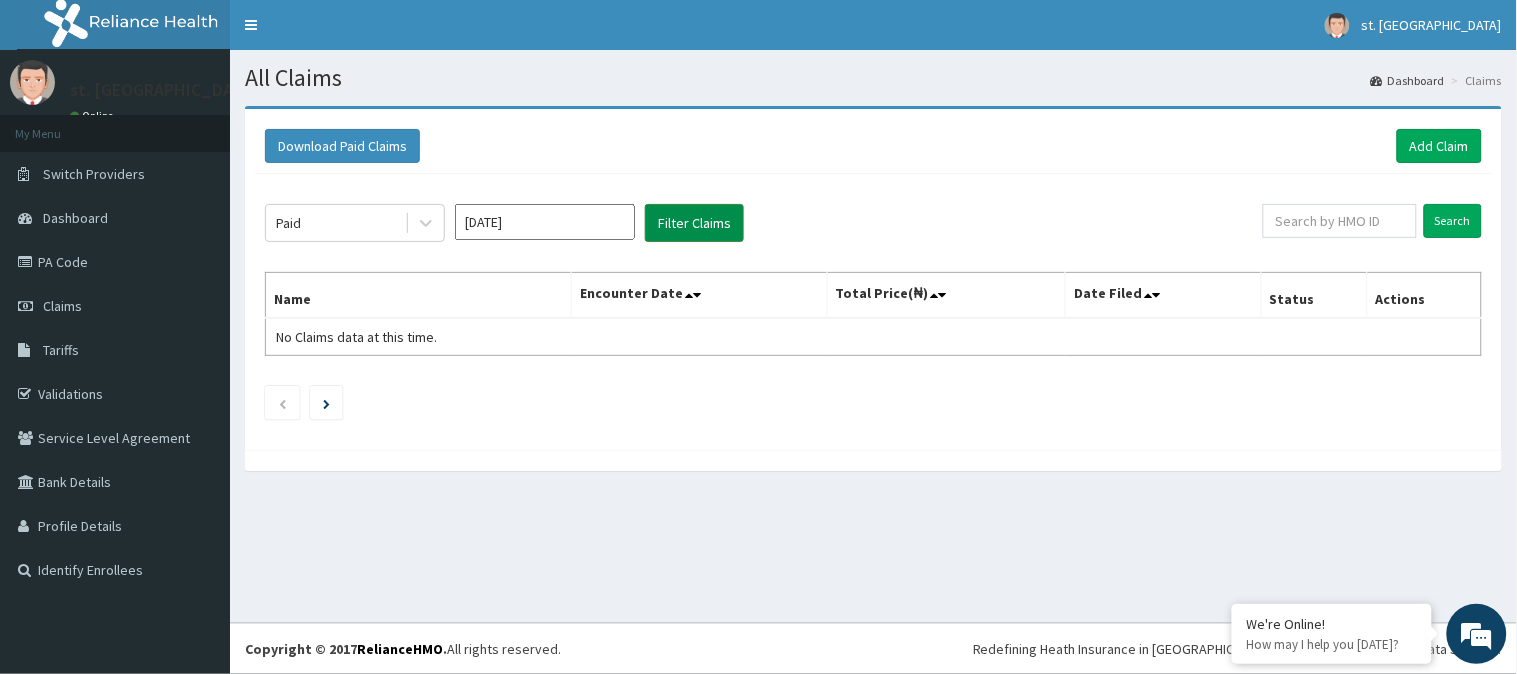 click on "Filter Claims" at bounding box center (694, 223) 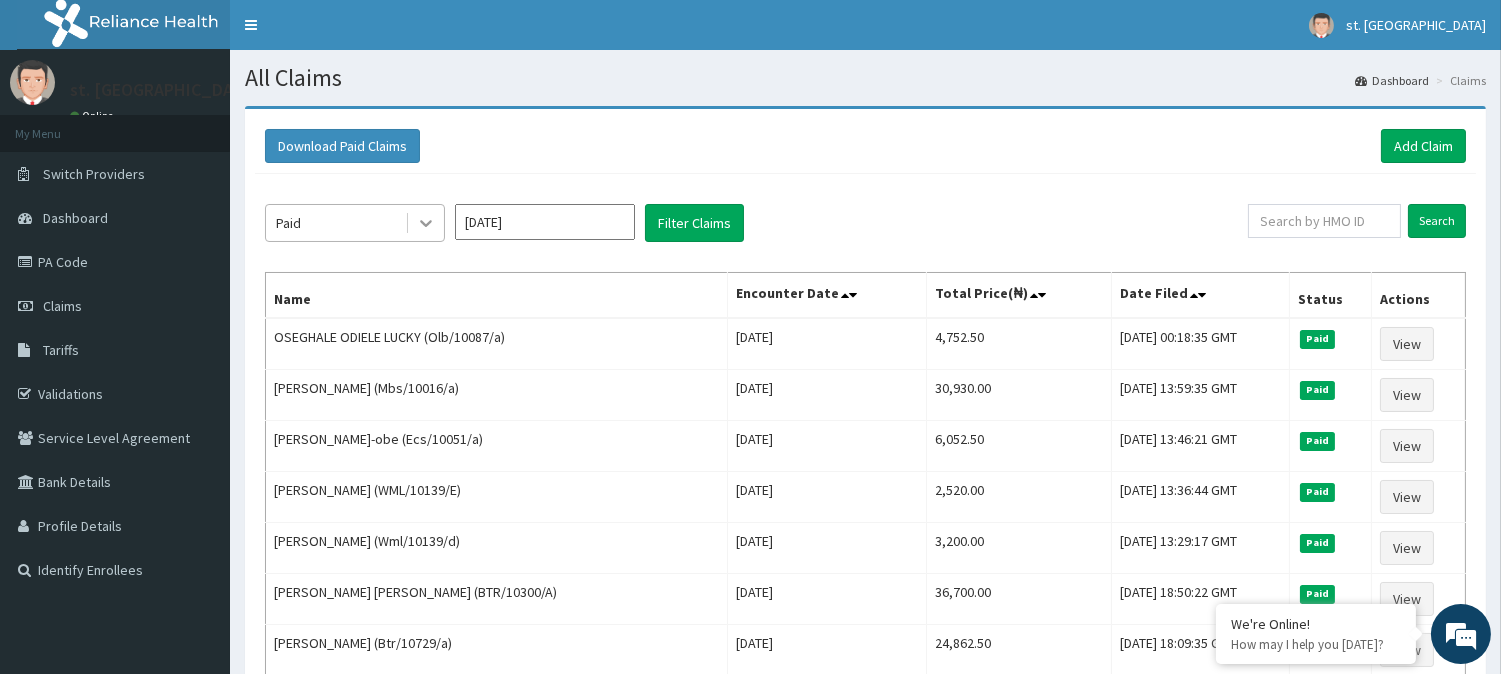 click 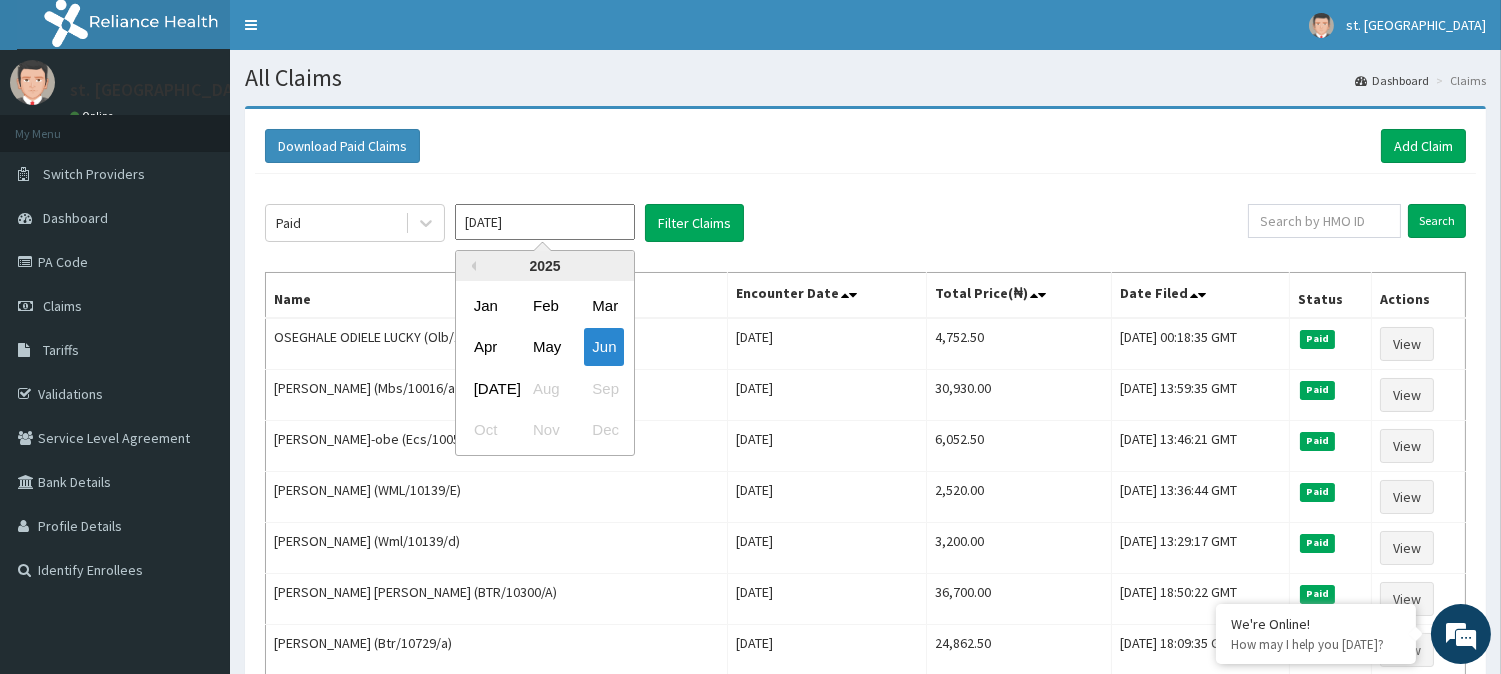 click on "Jun 2025" at bounding box center [545, 222] 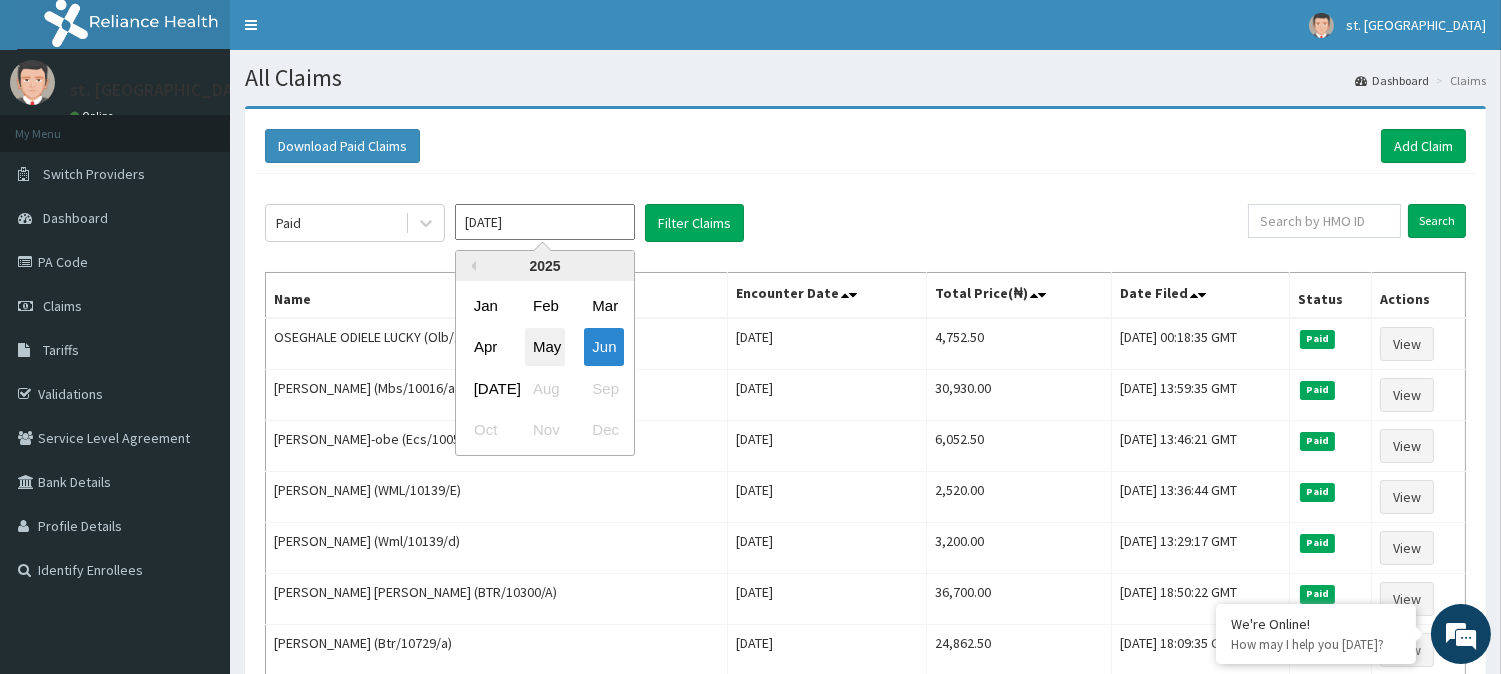 click on "May" at bounding box center (545, 347) 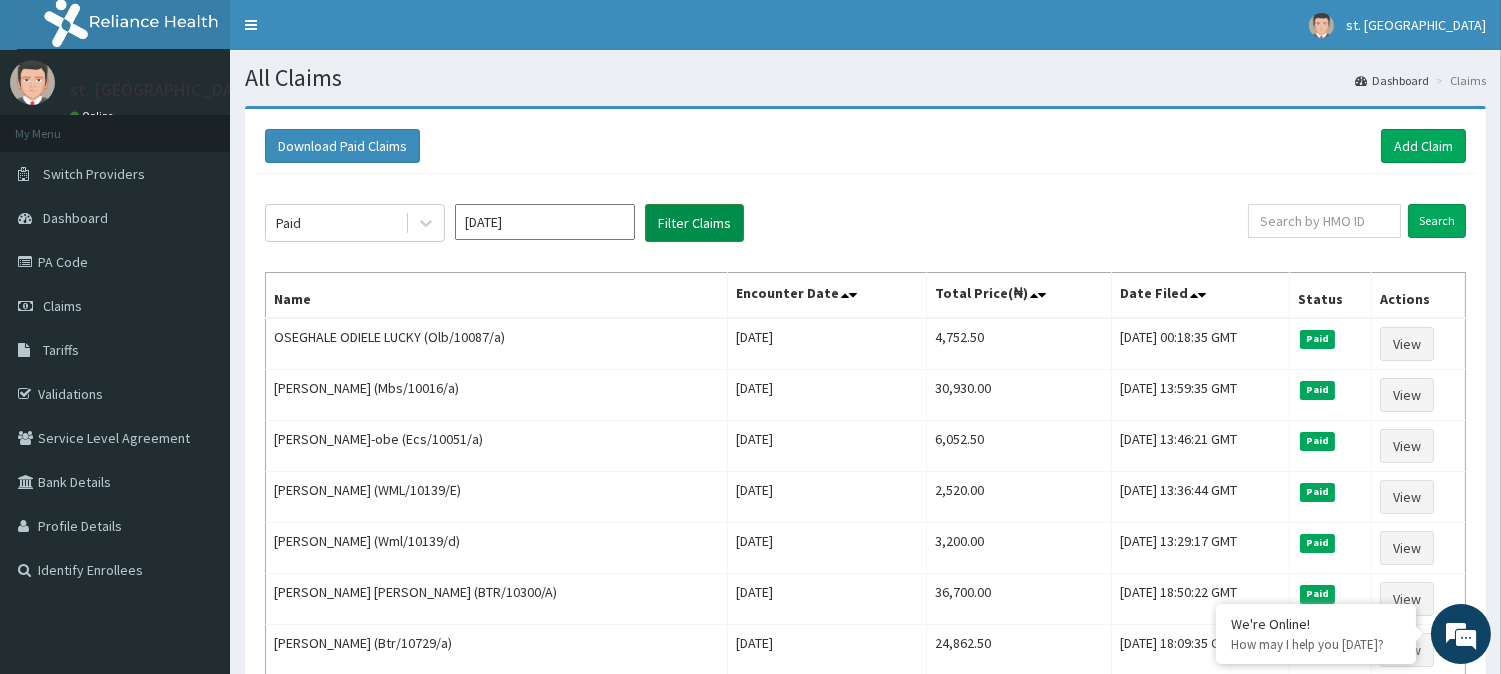 click on "Filter Claims" at bounding box center (694, 223) 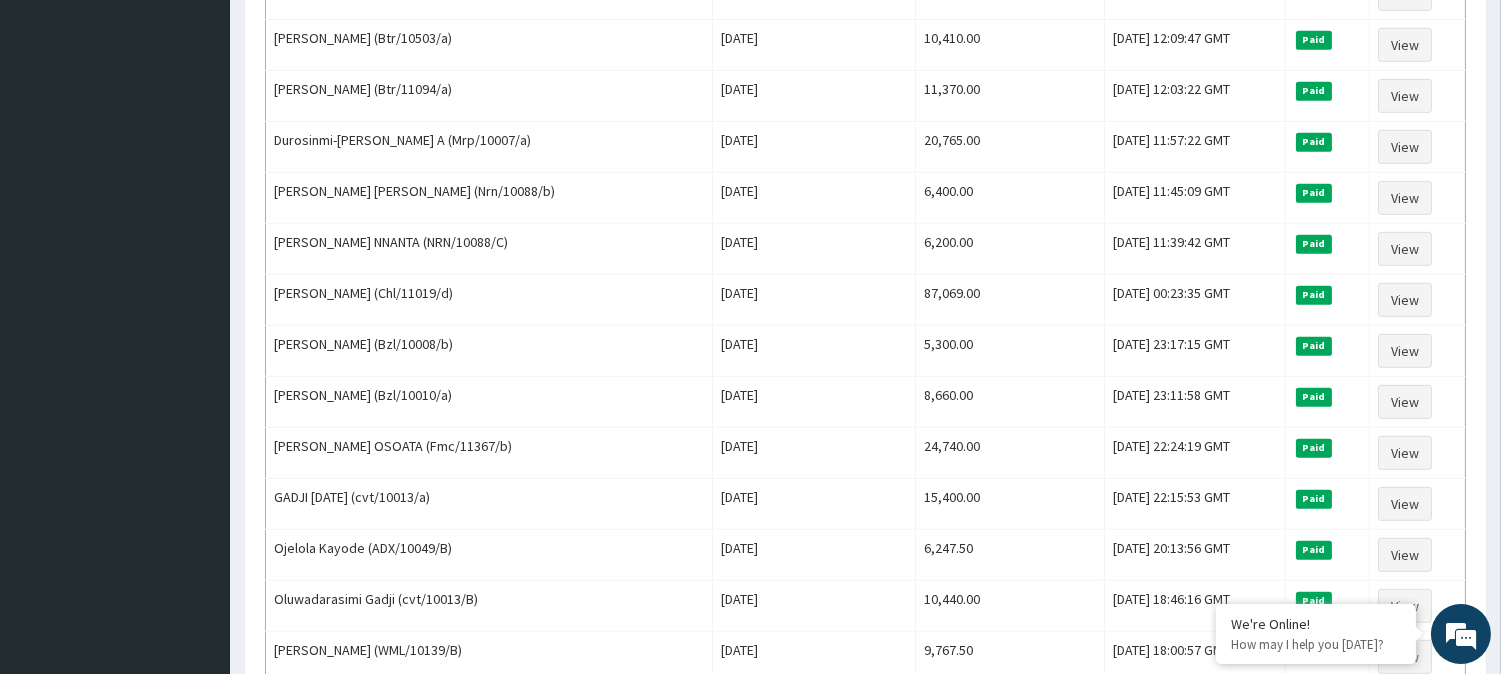 scroll, scrollTop: 2408, scrollLeft: 0, axis: vertical 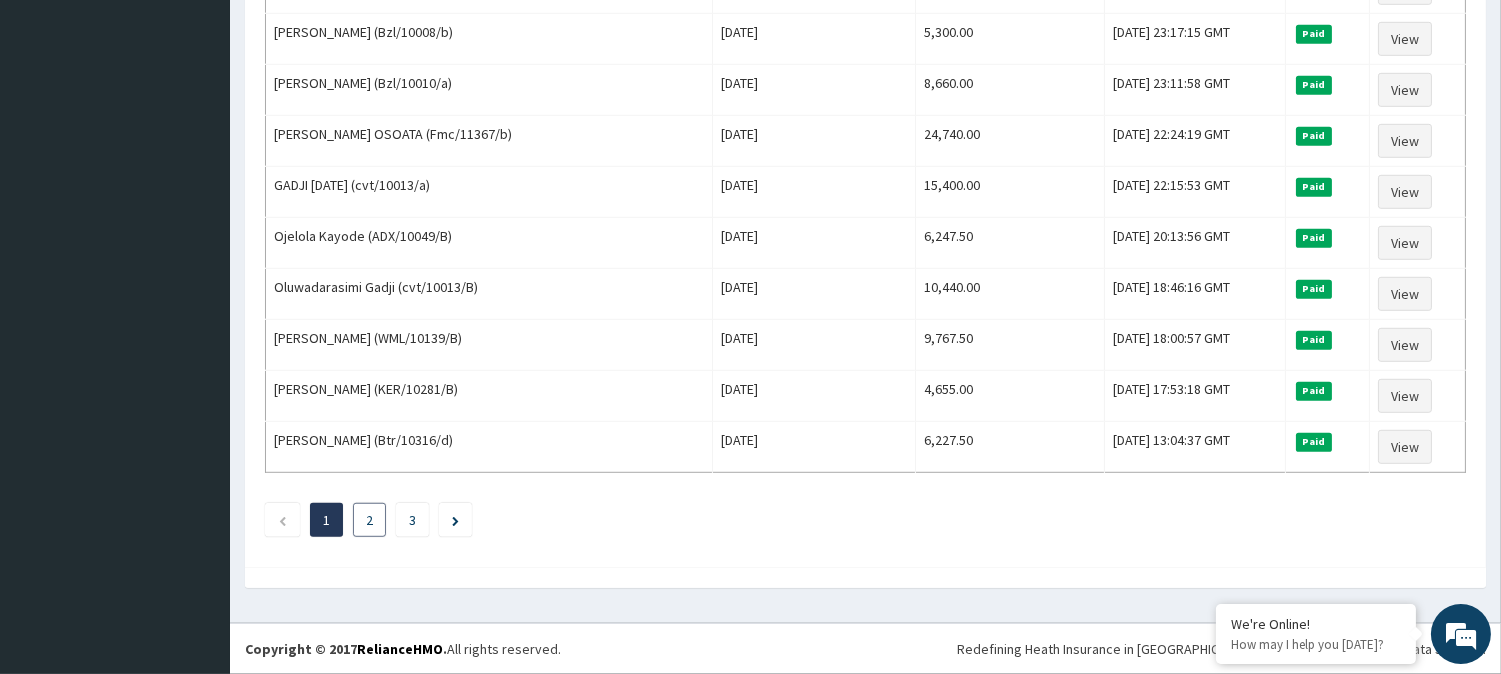 click on "2" at bounding box center (369, 520) 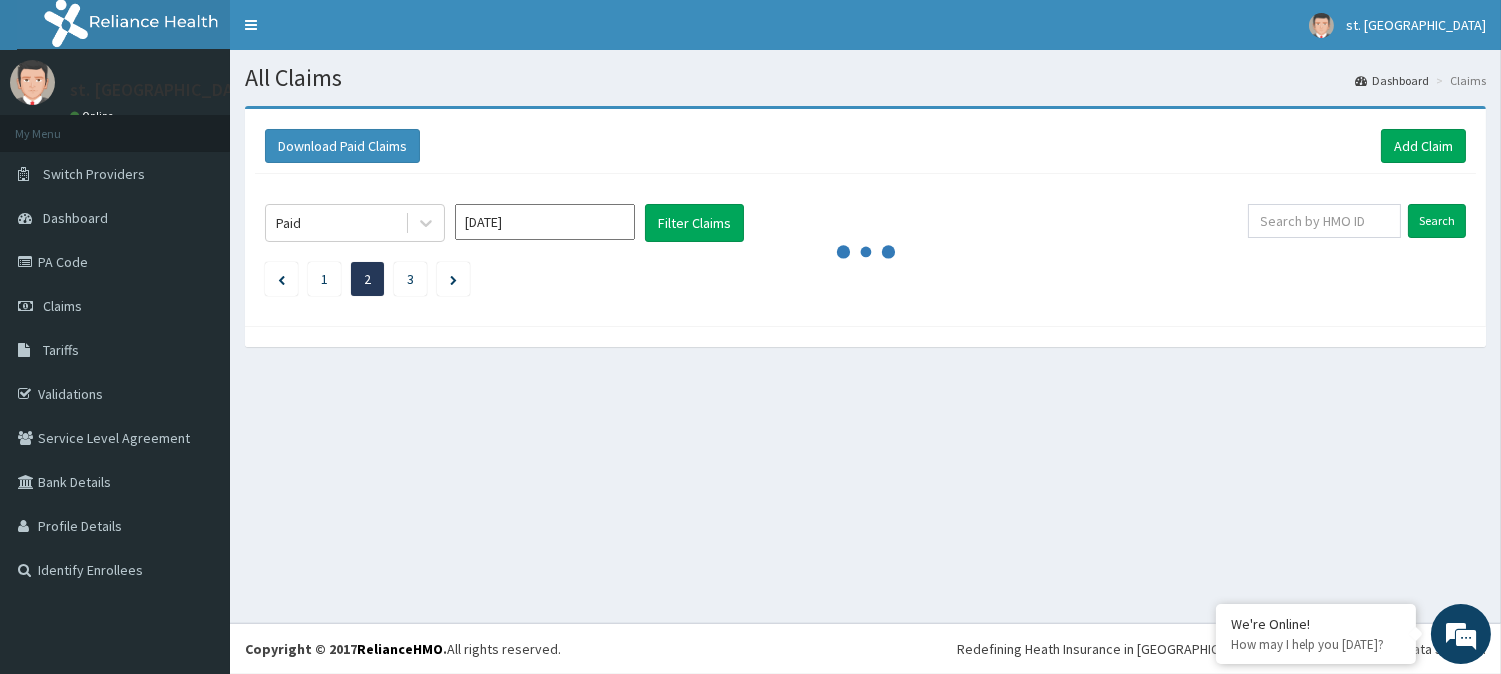 scroll, scrollTop: 0, scrollLeft: 0, axis: both 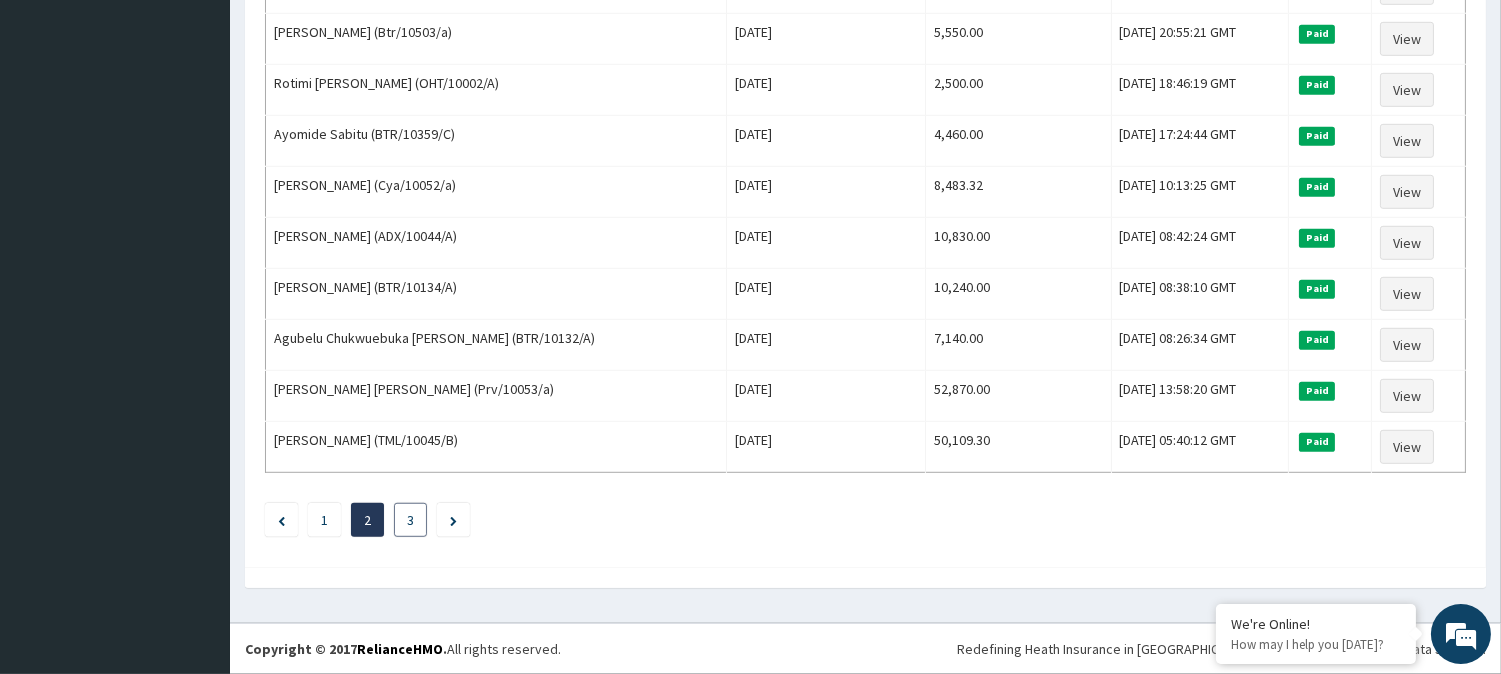 click on "3" at bounding box center [410, 520] 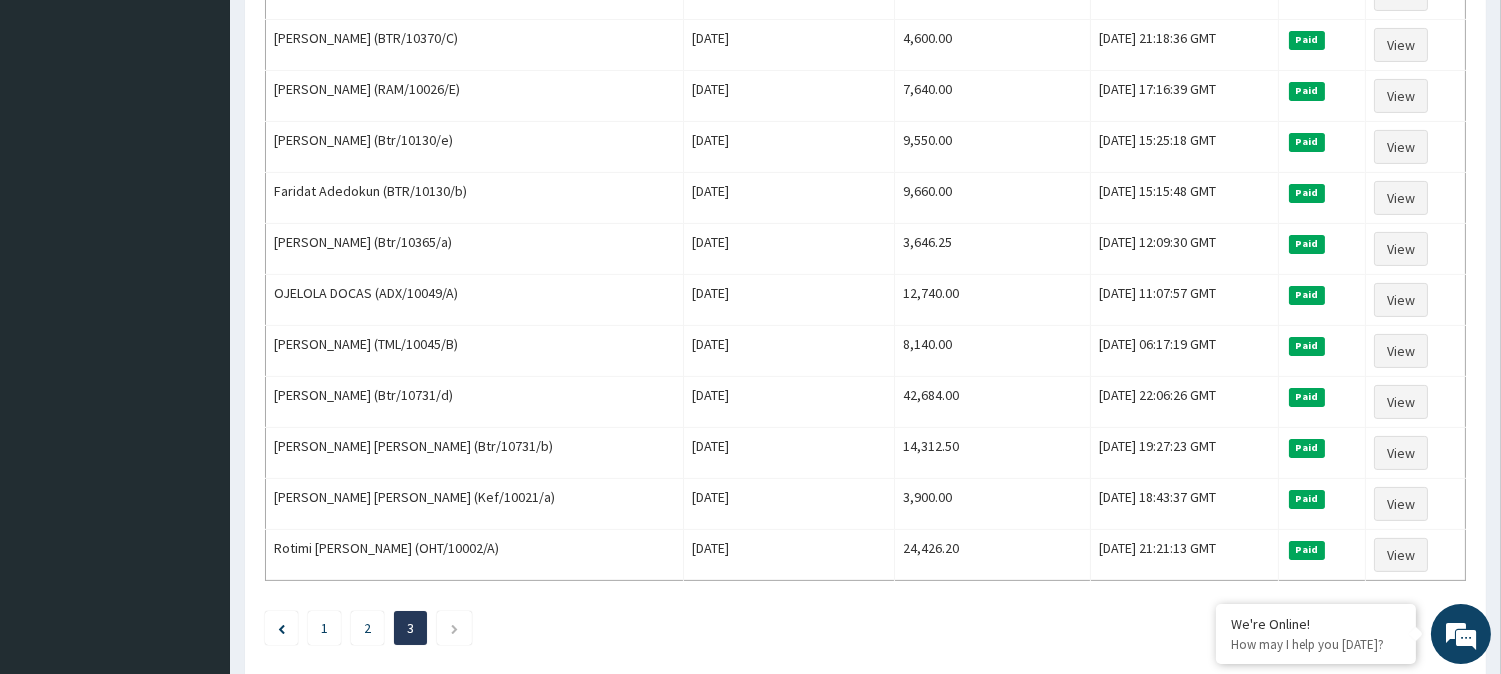 scroll, scrollTop: 1075, scrollLeft: 0, axis: vertical 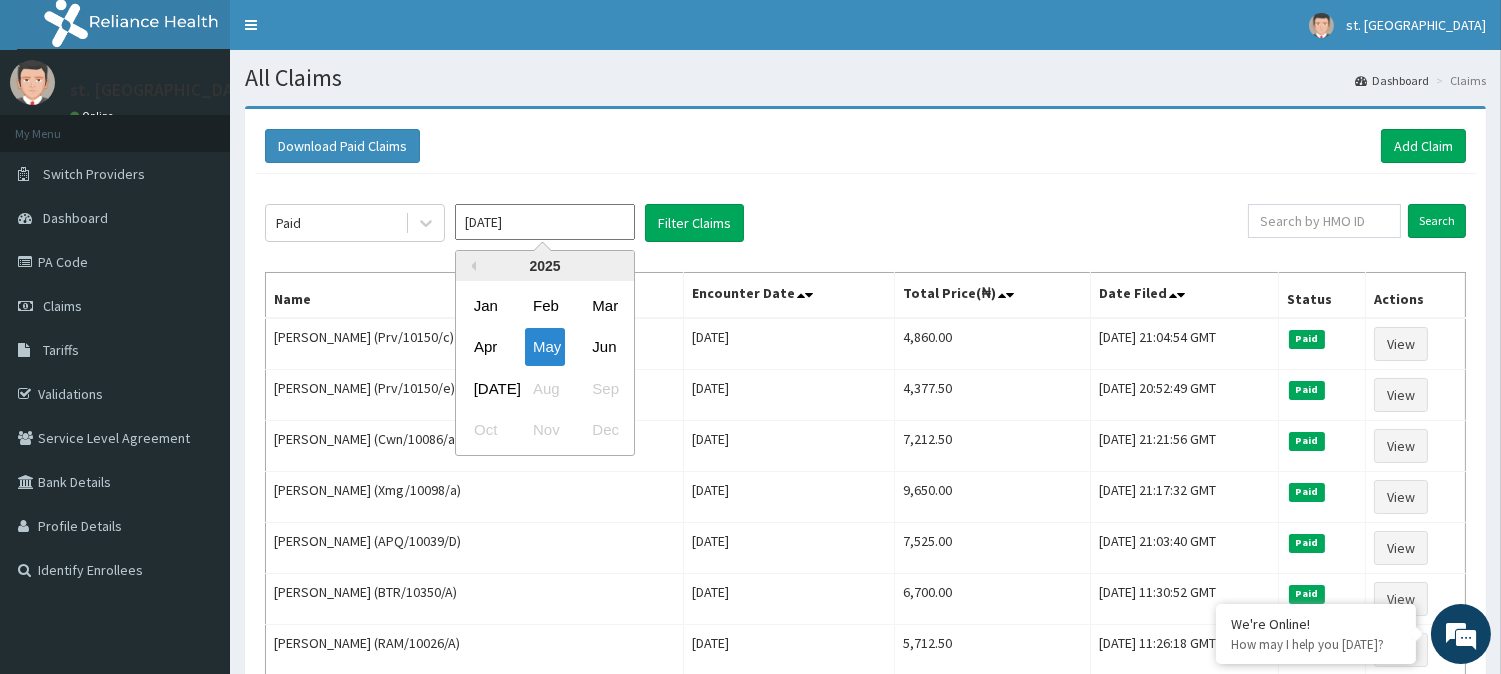 click on "[DATE]" at bounding box center (545, 222) 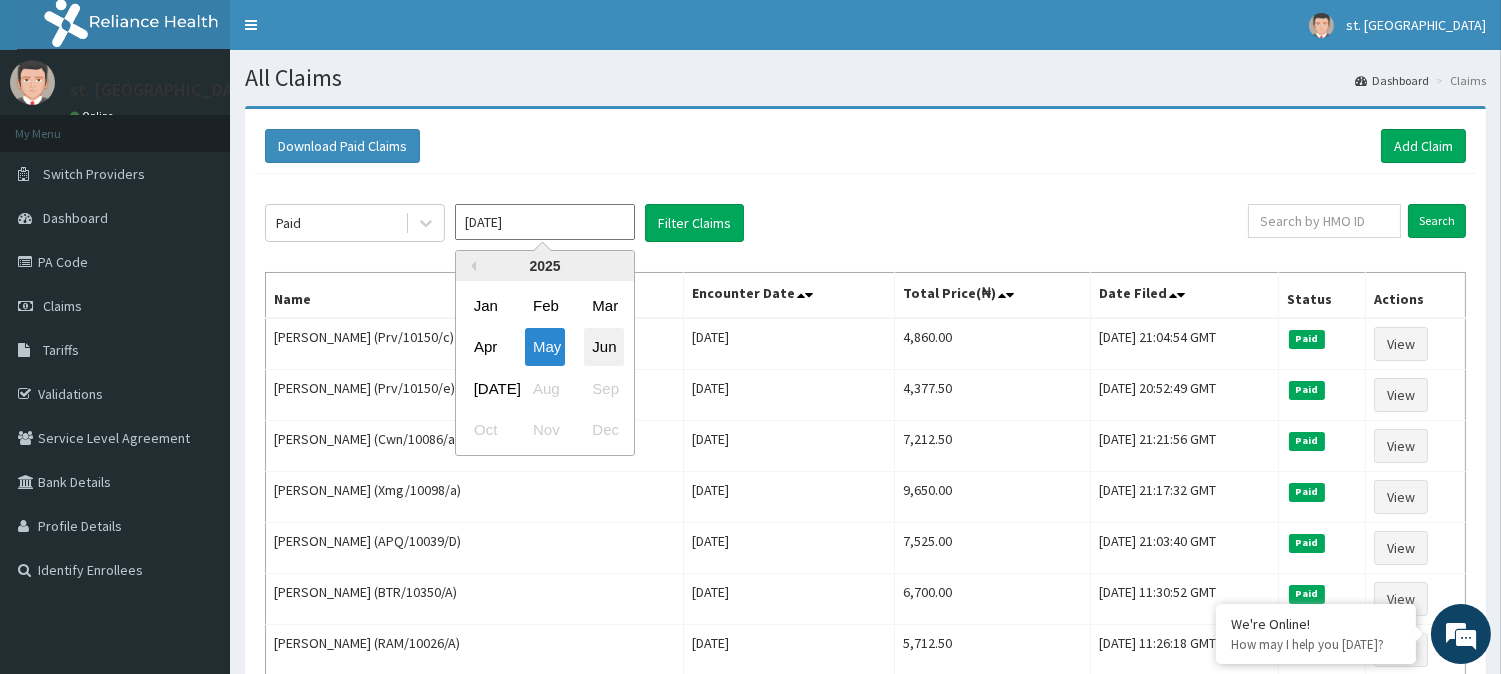 click on "Jun" at bounding box center (604, 347) 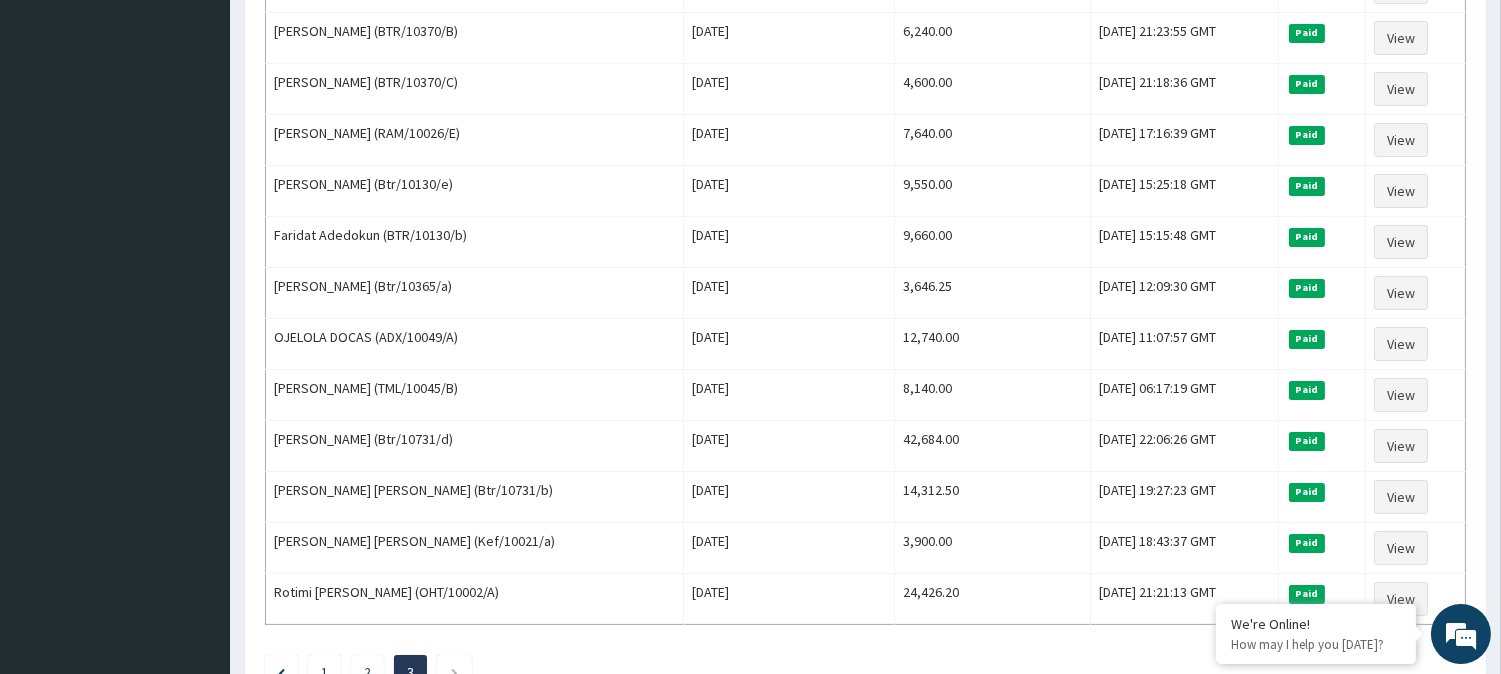 scroll, scrollTop: 1075, scrollLeft: 0, axis: vertical 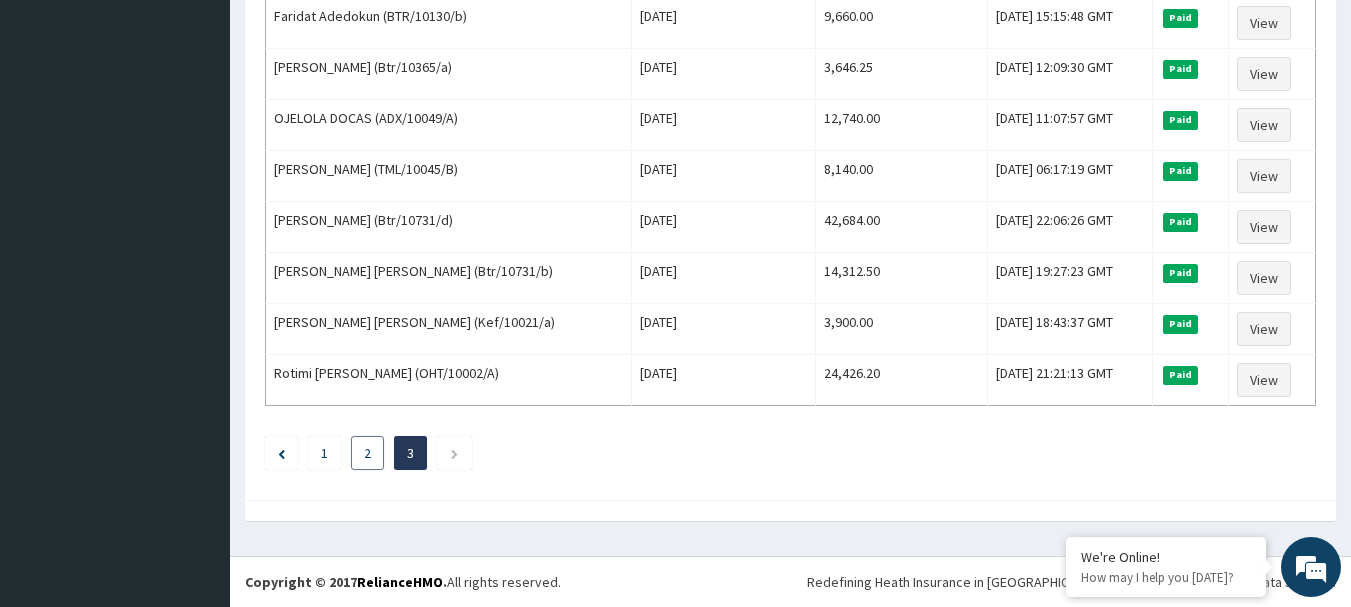 click on "2" at bounding box center (367, 453) 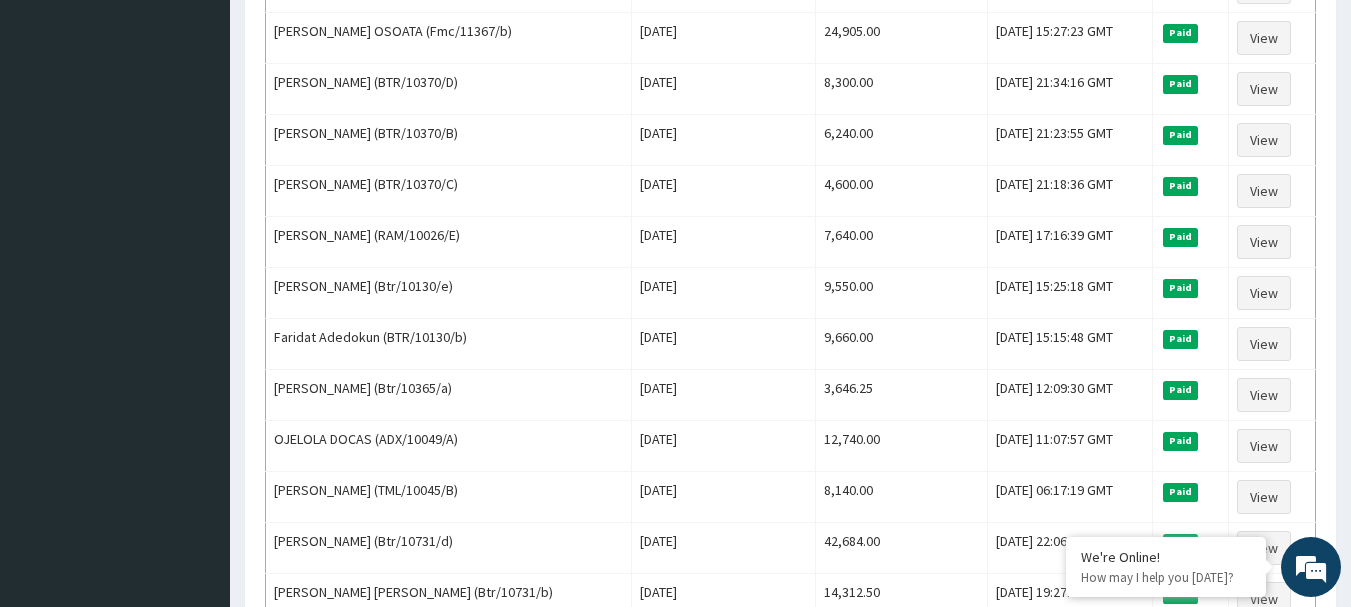 scroll, scrollTop: 736, scrollLeft: 0, axis: vertical 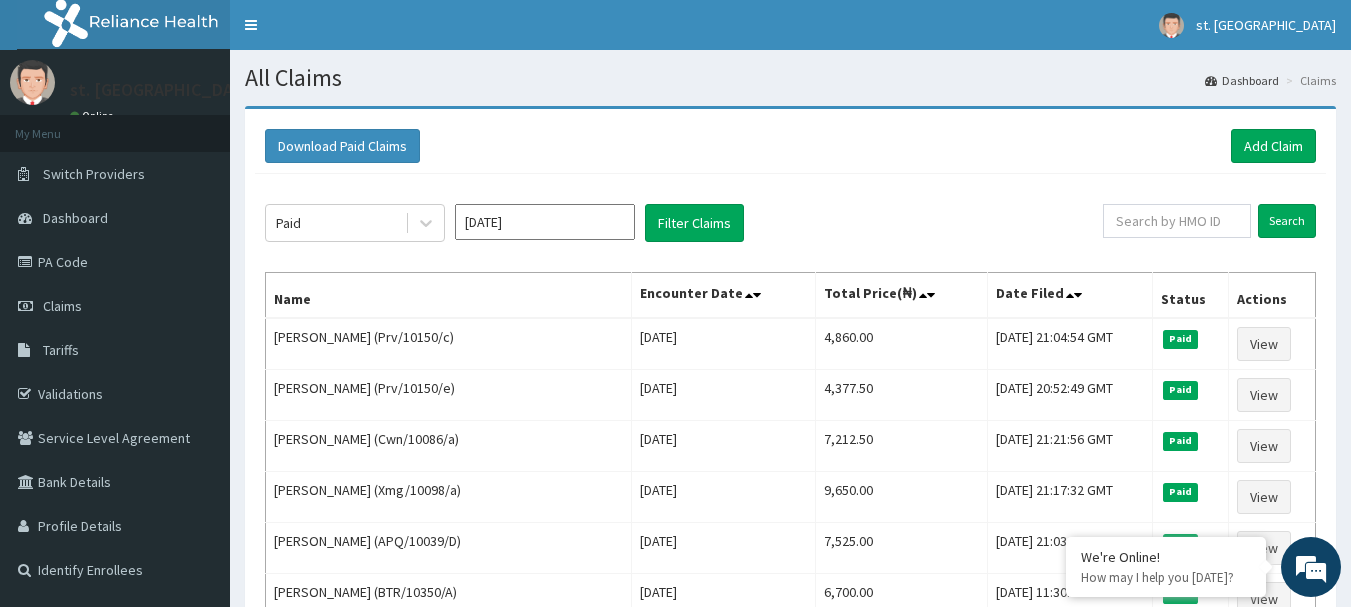 click on "Paid Jun 2025 Filter Claims Search Name Encounter Date Total Price(₦) Date Filed Status Actions Godwin Omotoso (Prv/10150/c) Thu May 08 2025 4,860.00 Sat, 10 May 2025 21:04:54 GMT Paid View Godswill Omotoso (Prv/10150/e) Thu May 08 2025 4,377.50 Sat, 10 May 2025 20:52:49 GMT Paid View Adekunle Adeniyi (Cwn/10086/a) Wed May 07 2025 7,212.50 Fri, 09 May 2025 21:21:56 GMT Paid View Olukunle Akintan (Xmg/10098/a) Wed May 07 2025 9,650.00 Fri, 09 May 2025 21:17:32 GMT Paid View MERCY ADETINKAN (APQ/10039/D) Wed May 07 2025 7,525.00 Fri, 09 May 2025 21:03:40 GMT Paid View Anayochukwu Timson Ezeh (BTR/10350/A) Tue May 06 2025 6,700.00 Fri, 09 May 2025 11:30:52 GMT Paid View BILIAMINU TIJANI (RAM/10026/A) Tue May 06 2025 5,712.50 Fri, 09 May 2025 11:26:18 GMT Paid View Ayokanmi Festus Olikolo (BTR/10026/A) Tue May 06 2025 8,423.02 Fri, 09 May 2025 11:19:20 GMT Paid View 26241 Osoata Segun Michael (Fmc/11367/a) Mon May 05 2025 12,545.52 Thu, 08 May 2025 15:39:18 GMT Paid View SUNDAY AWOPETU (Jra/10096/a) 2,500.00 1" 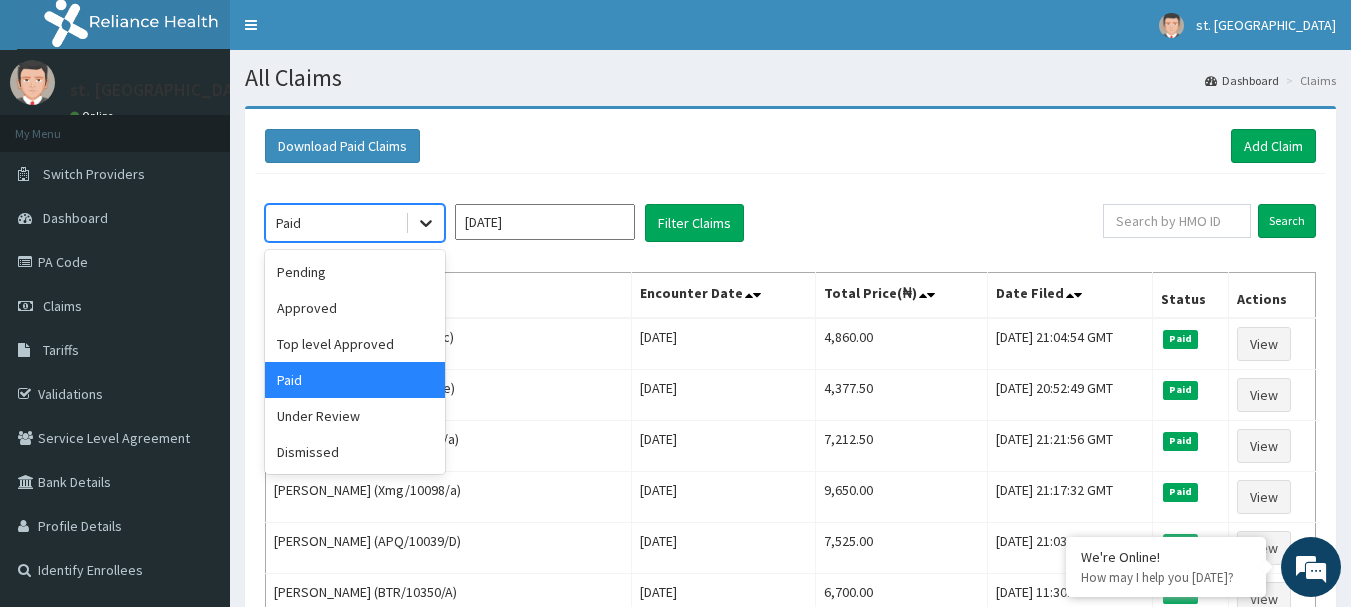 click 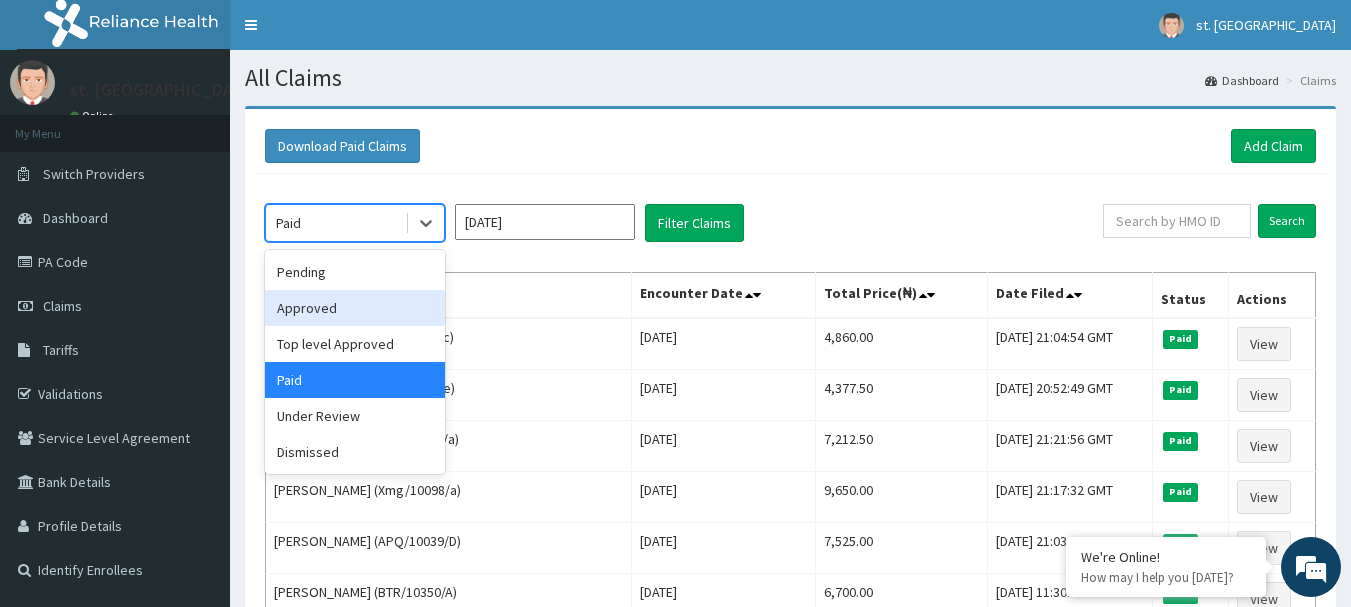 click on "Approved" at bounding box center [355, 308] 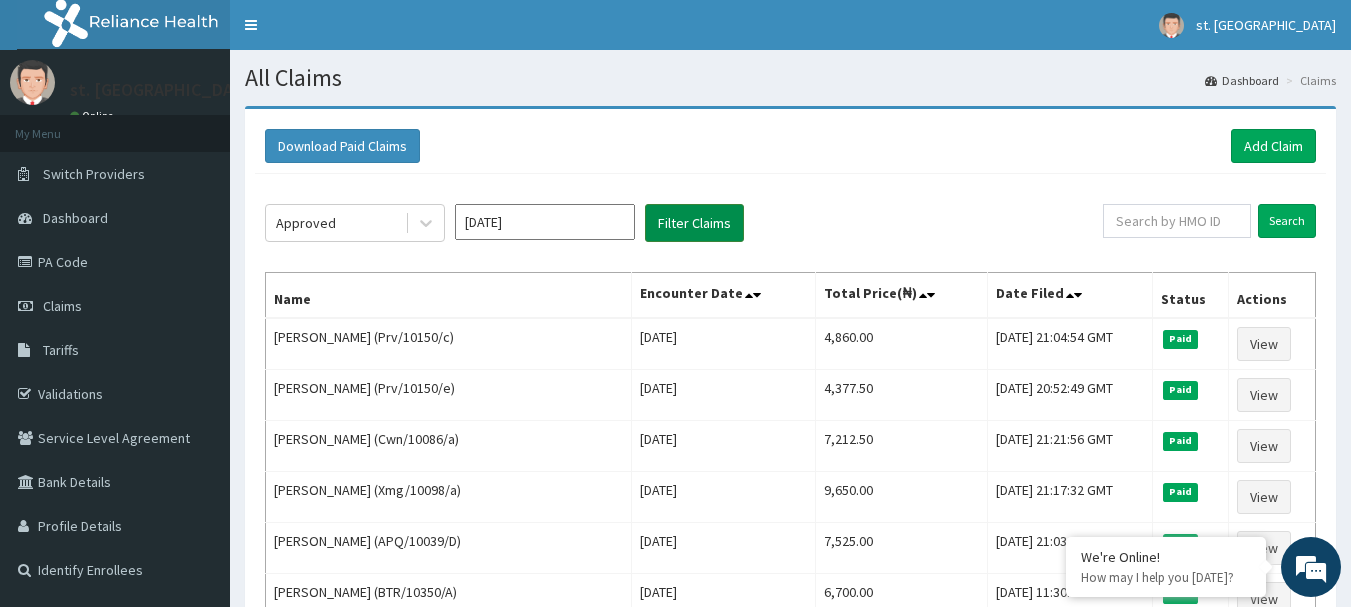 click on "Filter Claims" at bounding box center (694, 223) 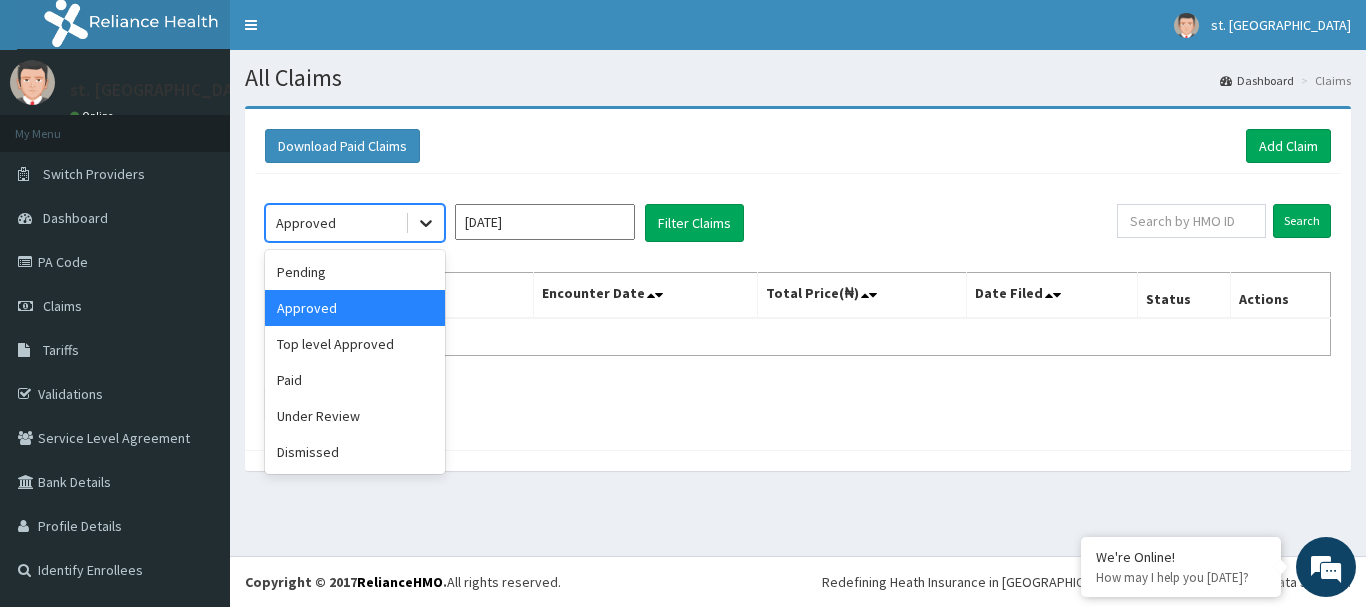 click 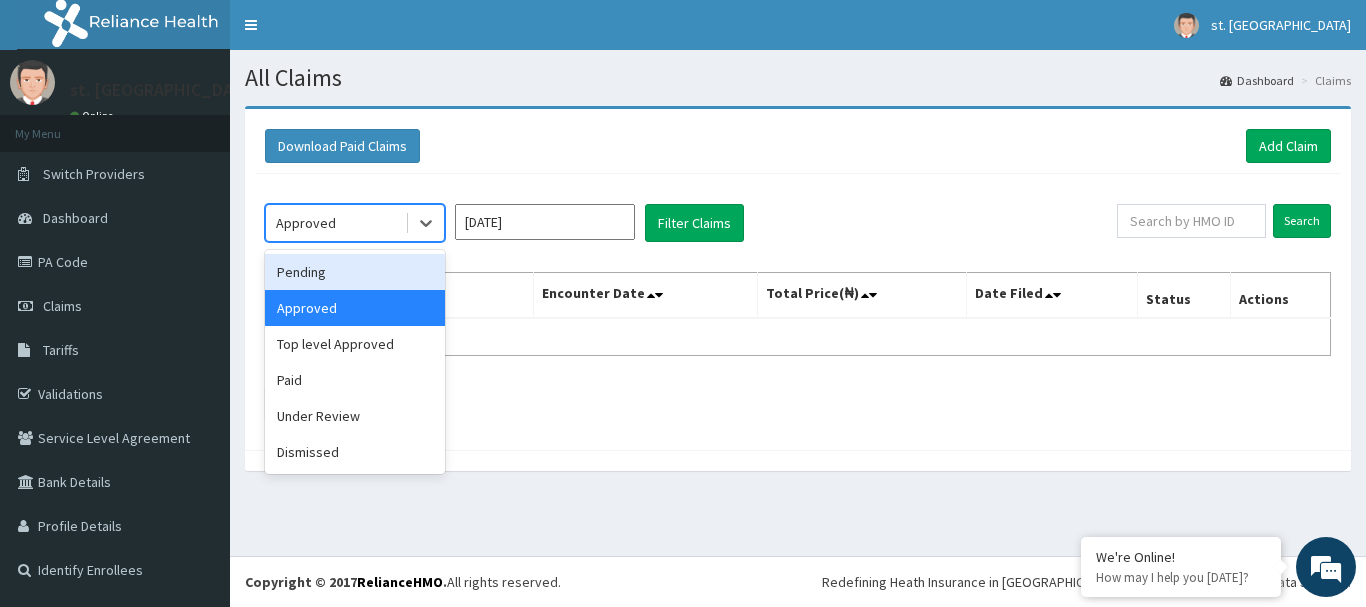 click on "Pending" at bounding box center (355, 272) 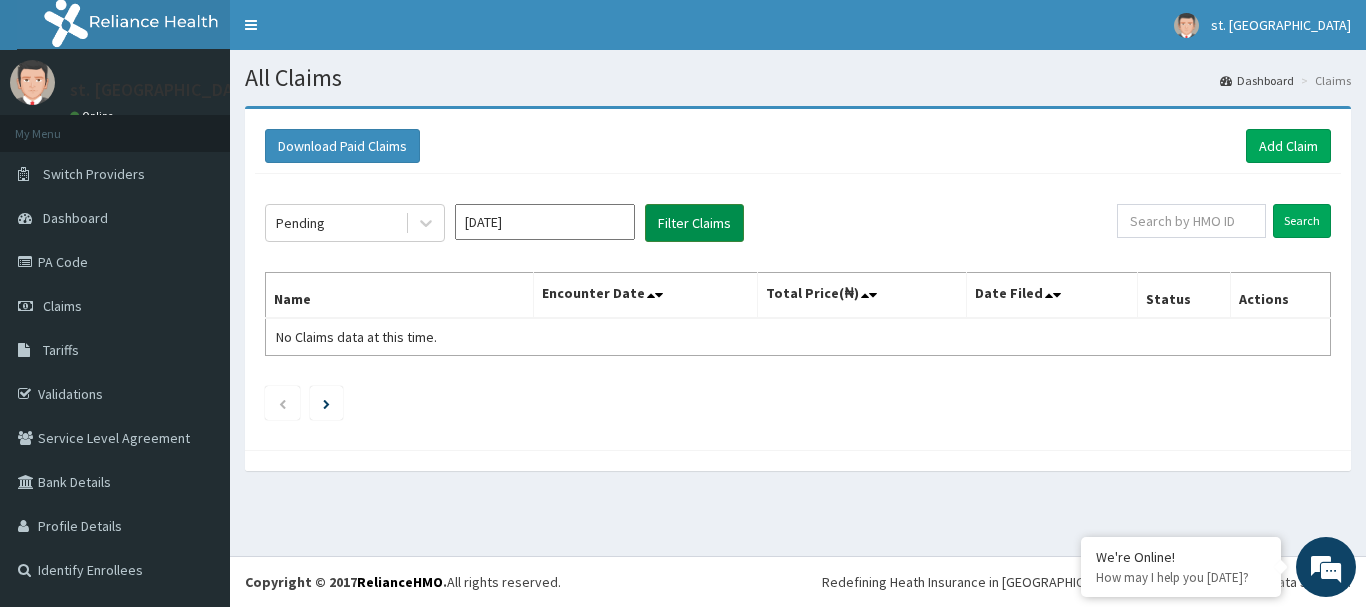 click on "Filter Claims" at bounding box center [694, 223] 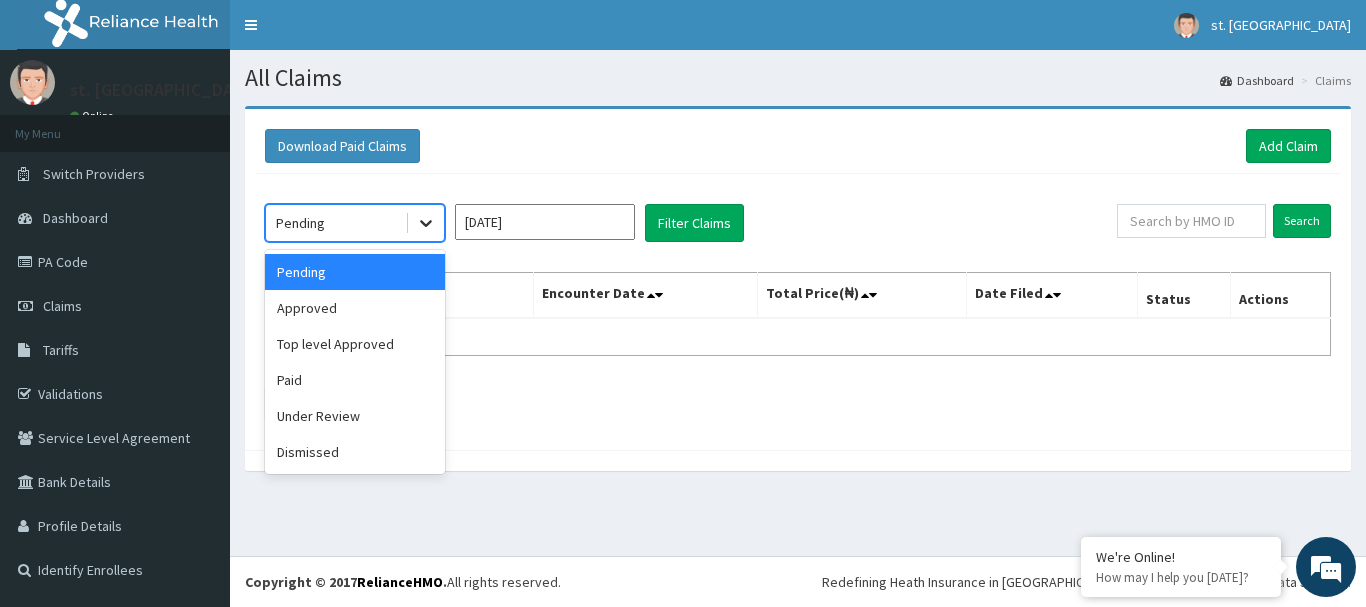 click 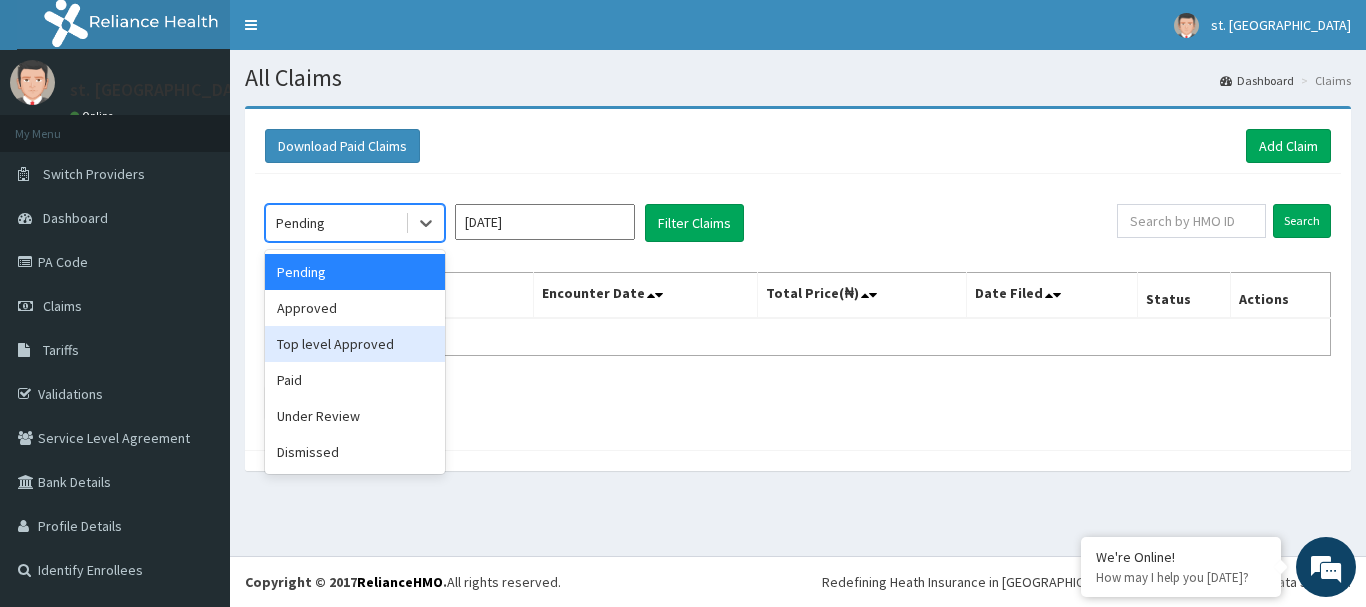 click on "Top level Approved" at bounding box center (355, 344) 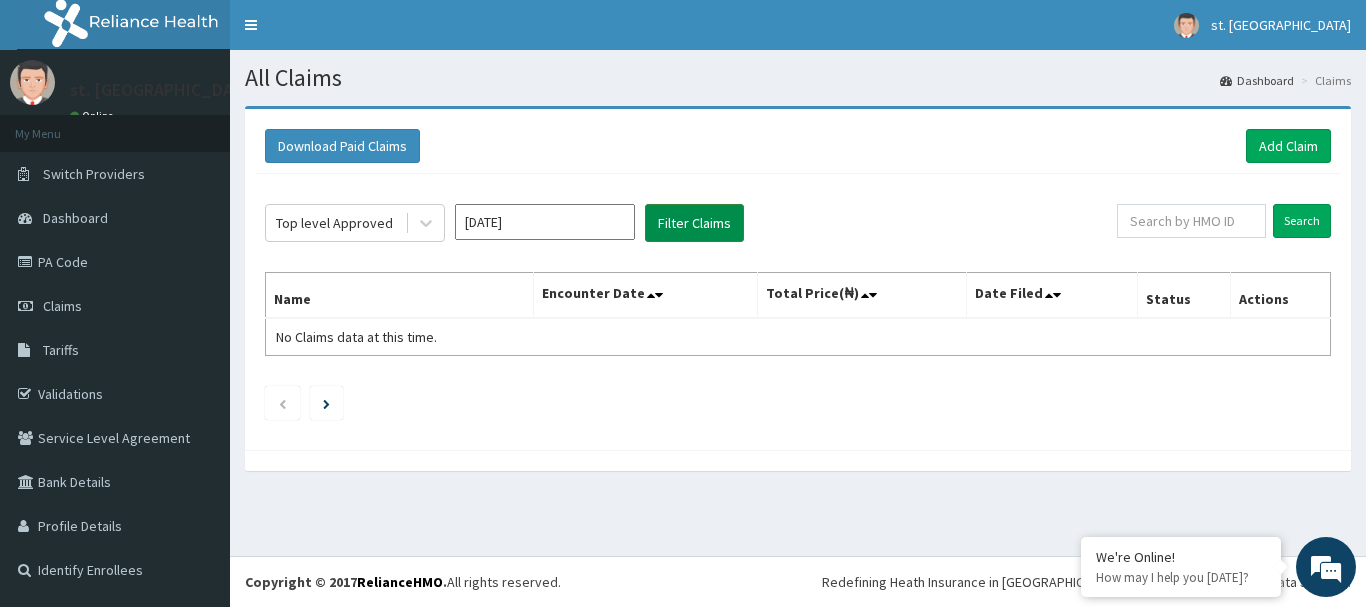 click on "Filter Claims" at bounding box center (694, 223) 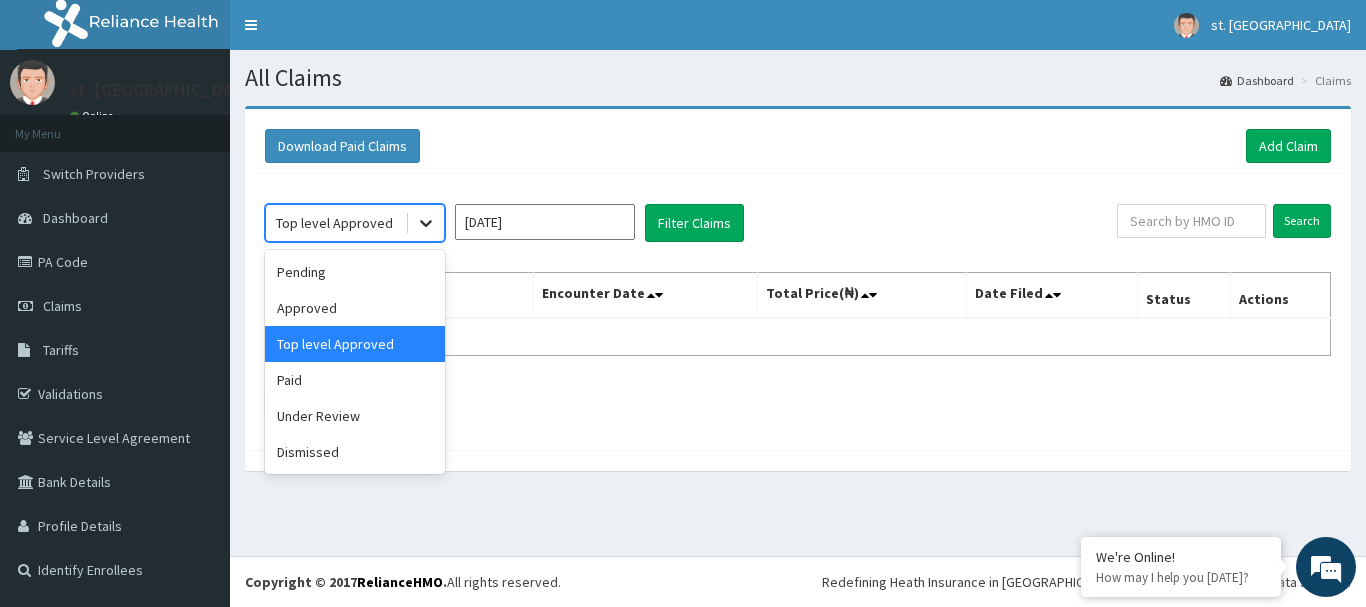 click 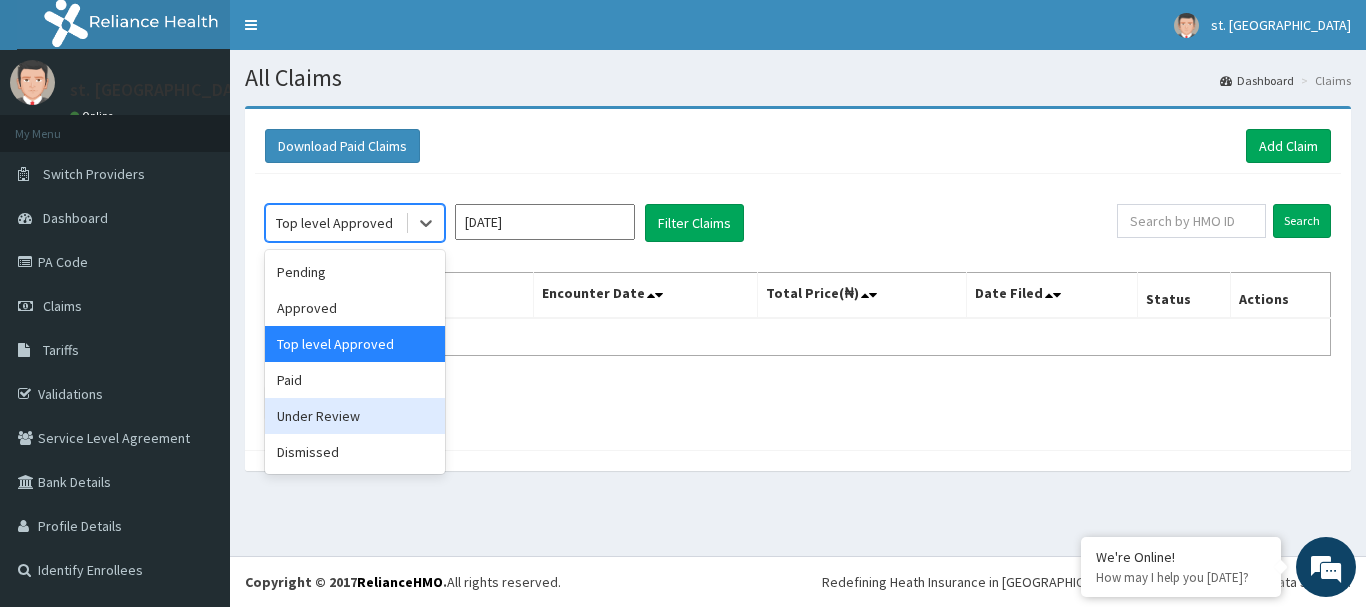 click on "Under Review" at bounding box center (355, 416) 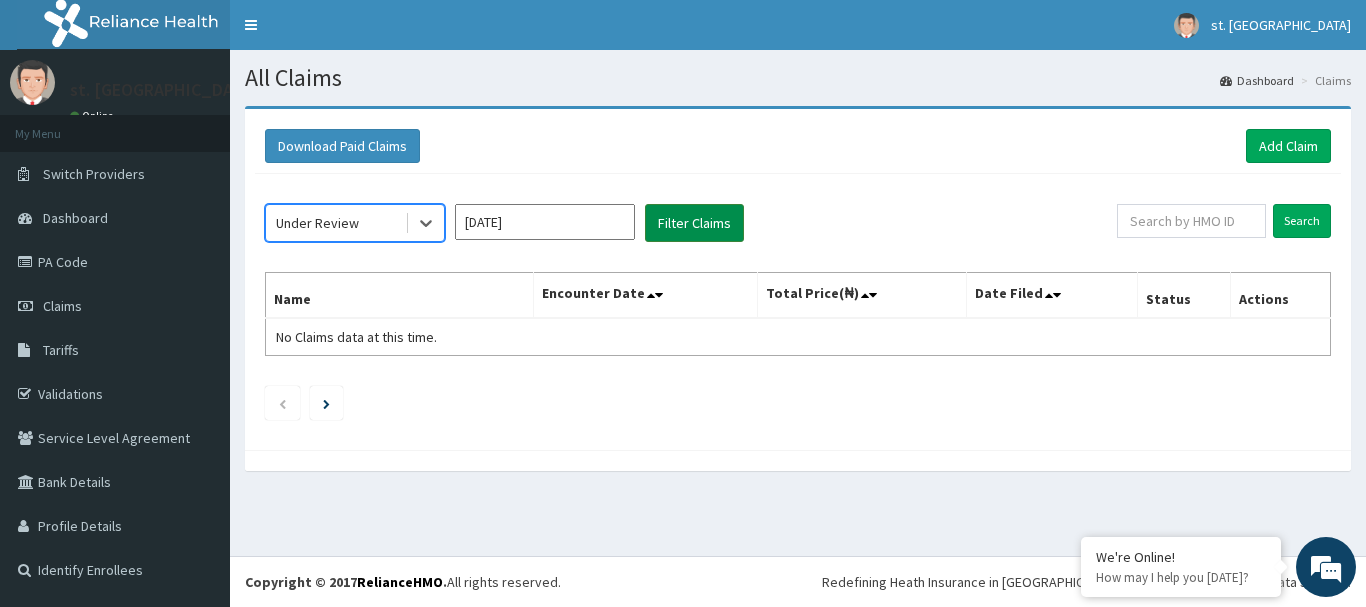 click on "Filter Claims" at bounding box center (694, 223) 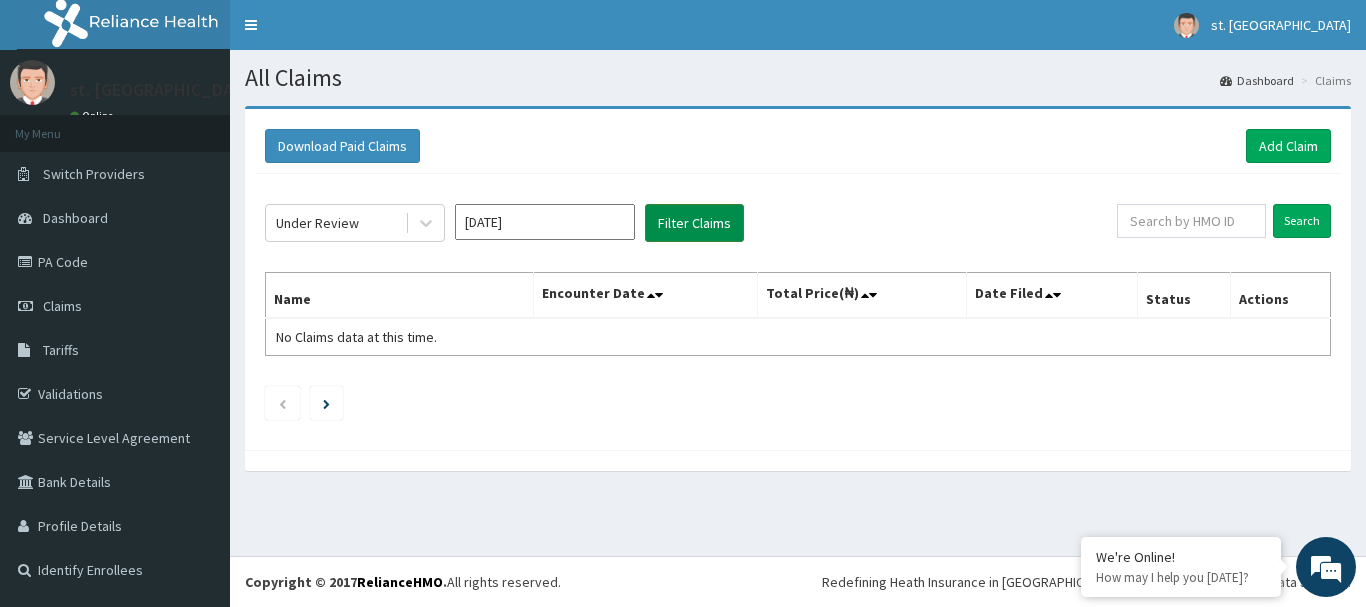 click on "Filter Claims" at bounding box center (694, 223) 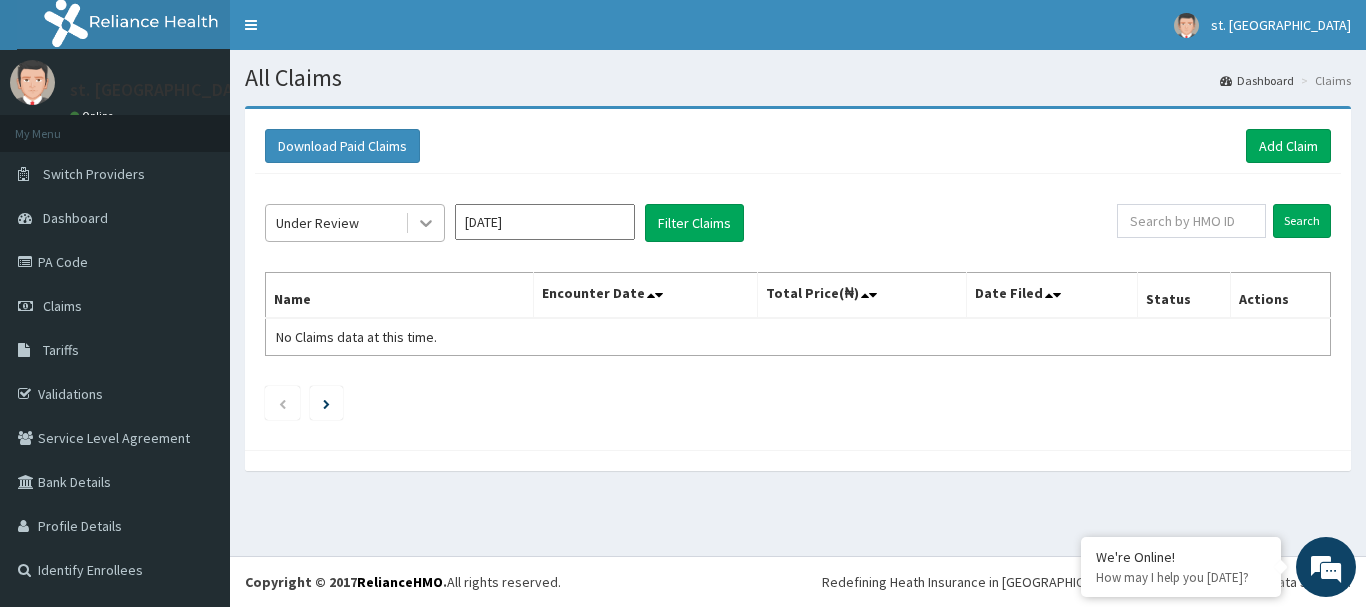 click 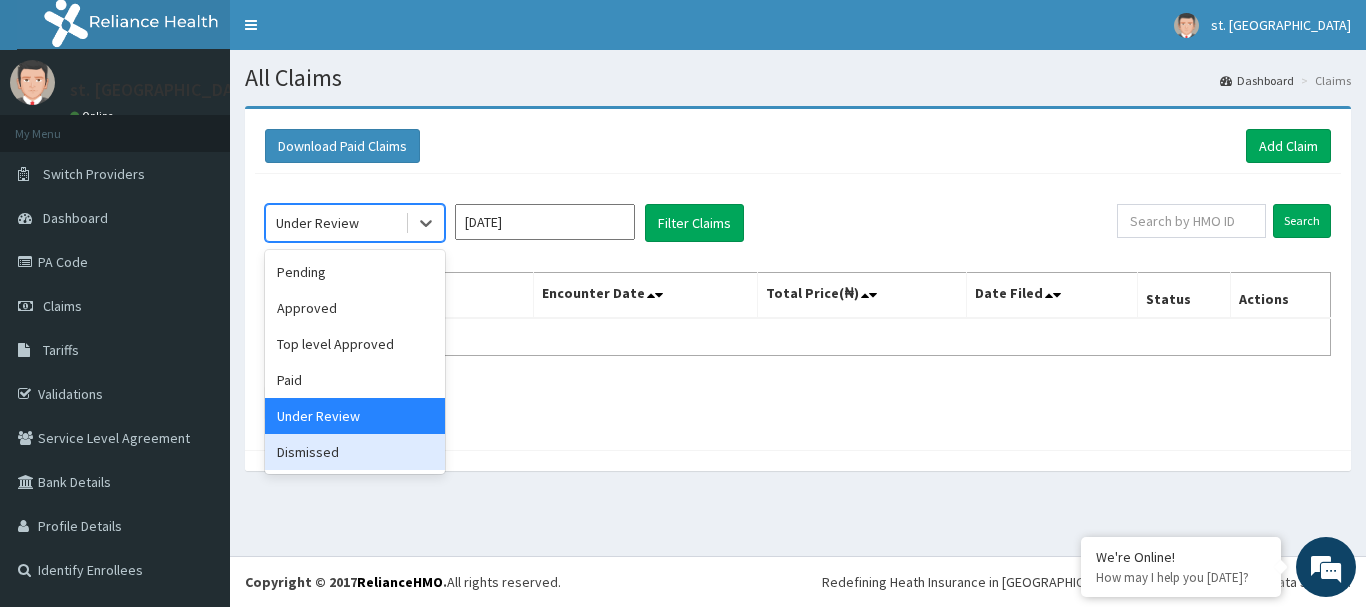 click on "Dismissed" at bounding box center [355, 452] 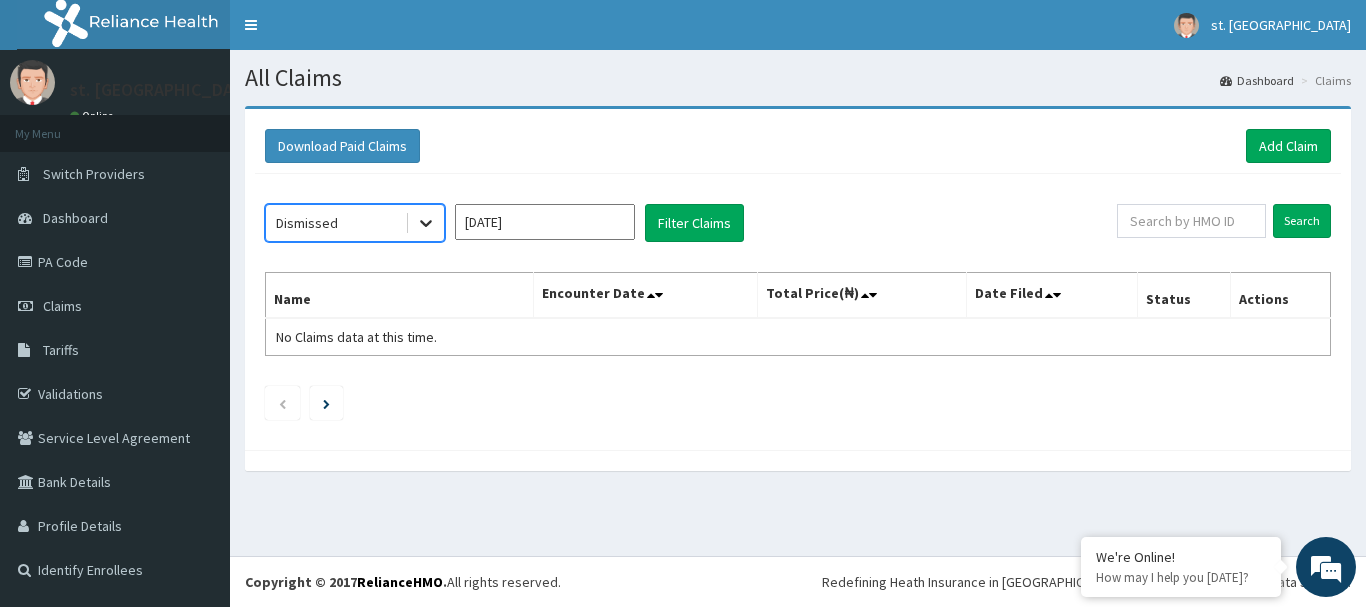click 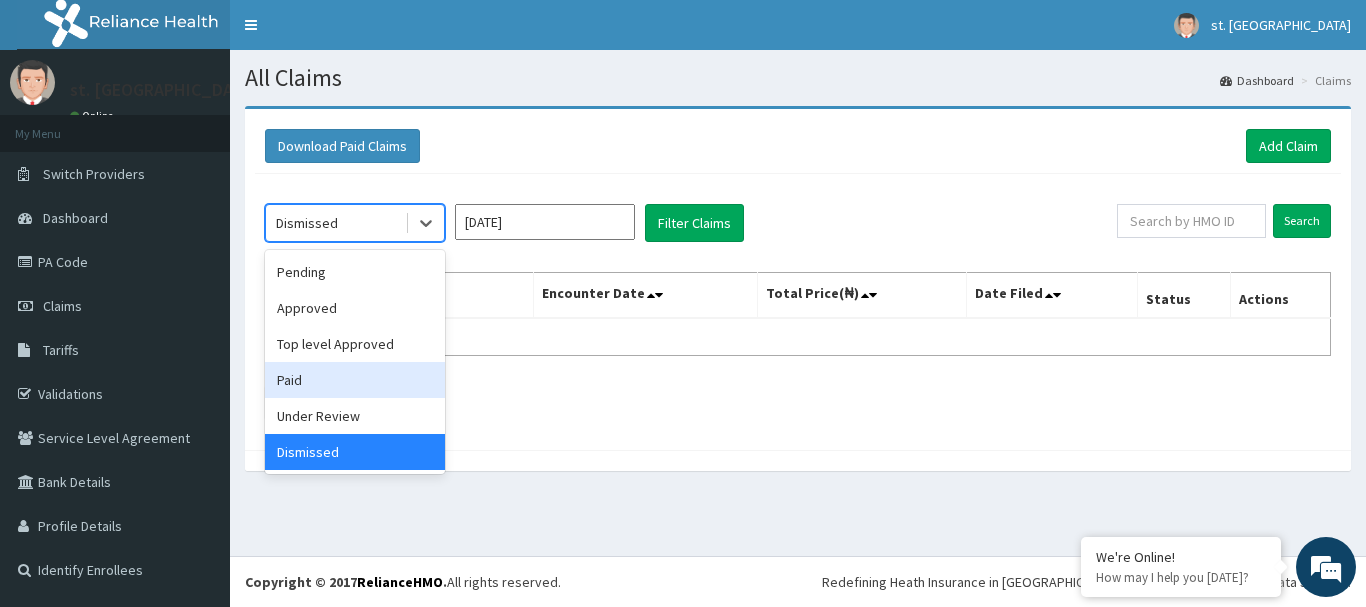 click on "Paid" at bounding box center [355, 380] 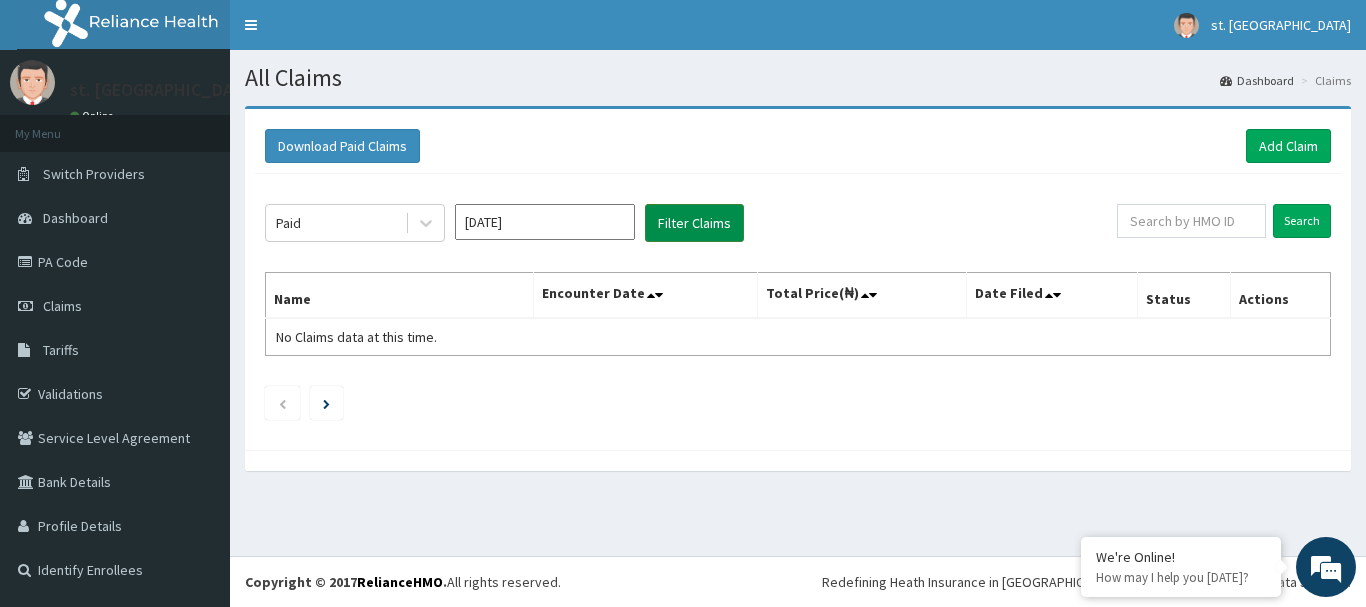click on "Filter Claims" at bounding box center (694, 223) 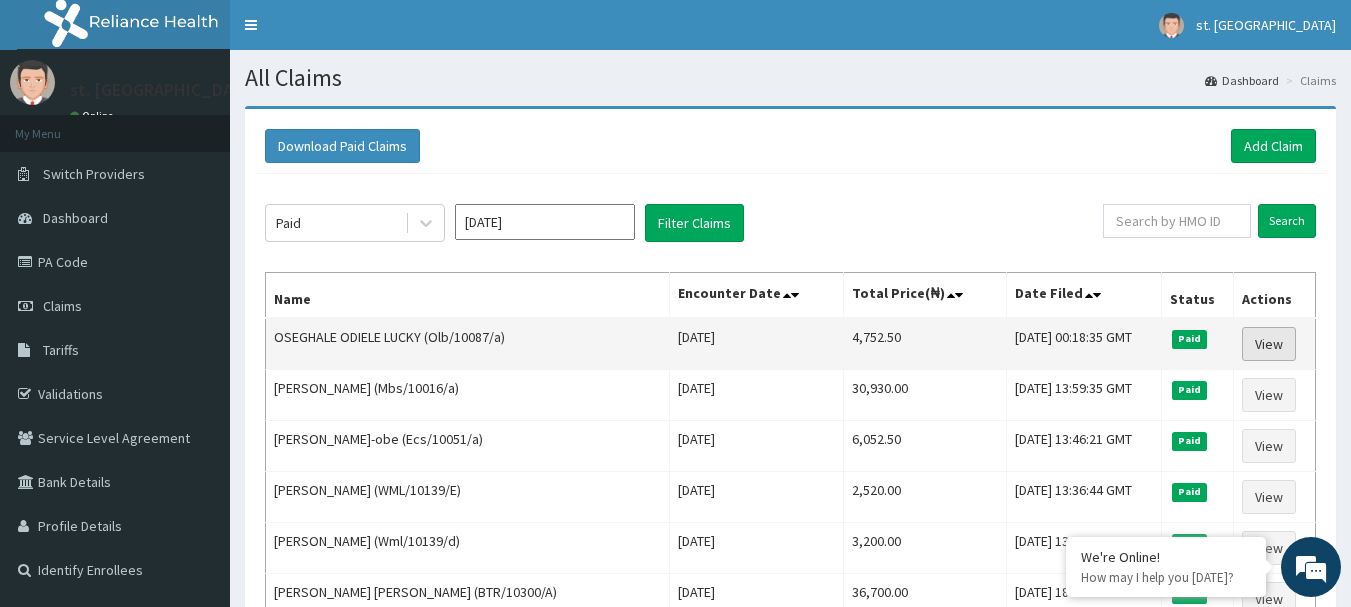 click on "View" at bounding box center (1269, 344) 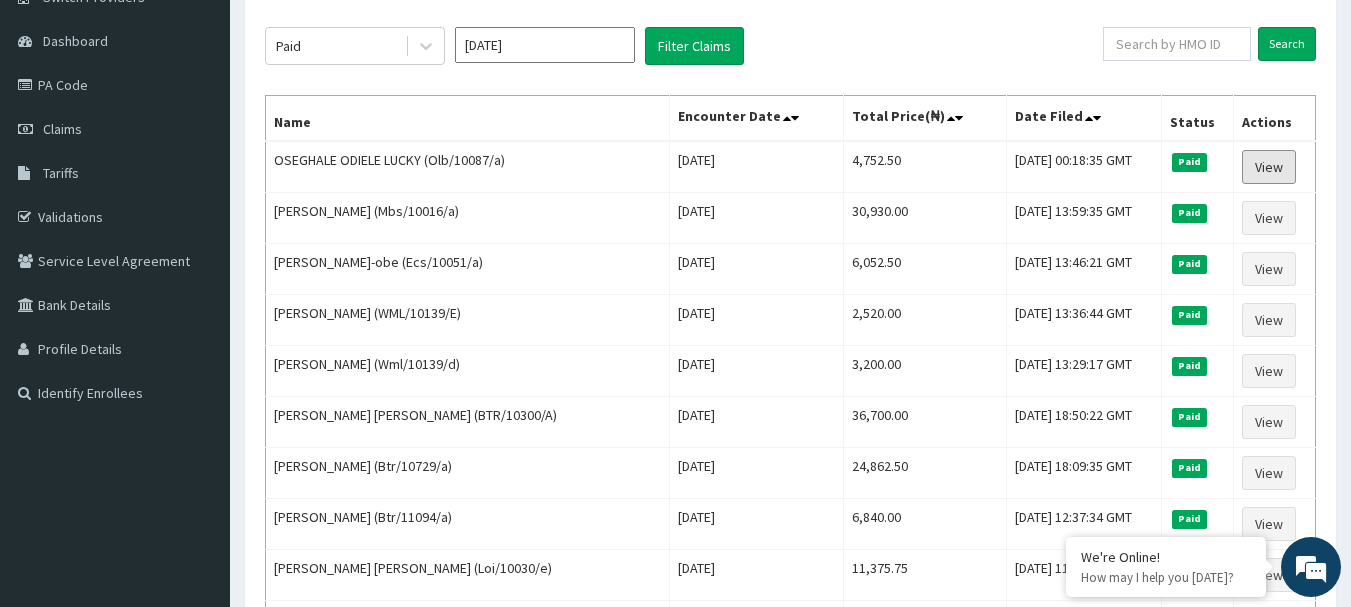 scroll, scrollTop: 0, scrollLeft: 0, axis: both 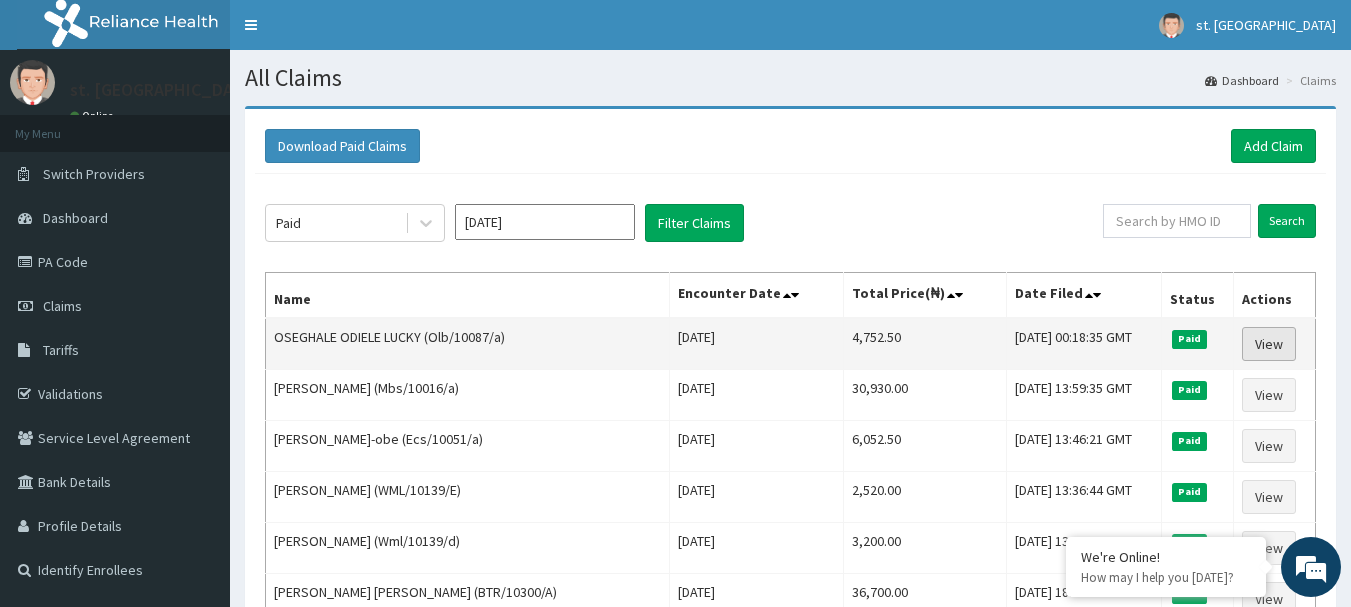 click on "View" at bounding box center (1269, 344) 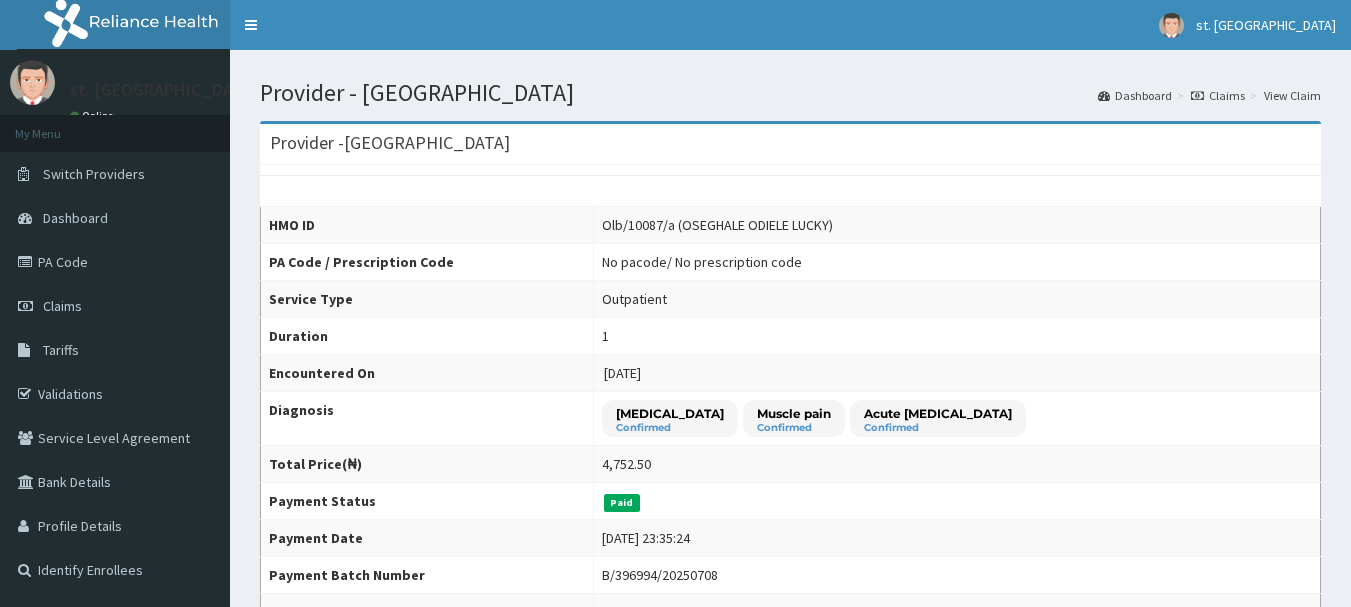 scroll, scrollTop: 0, scrollLeft: 0, axis: both 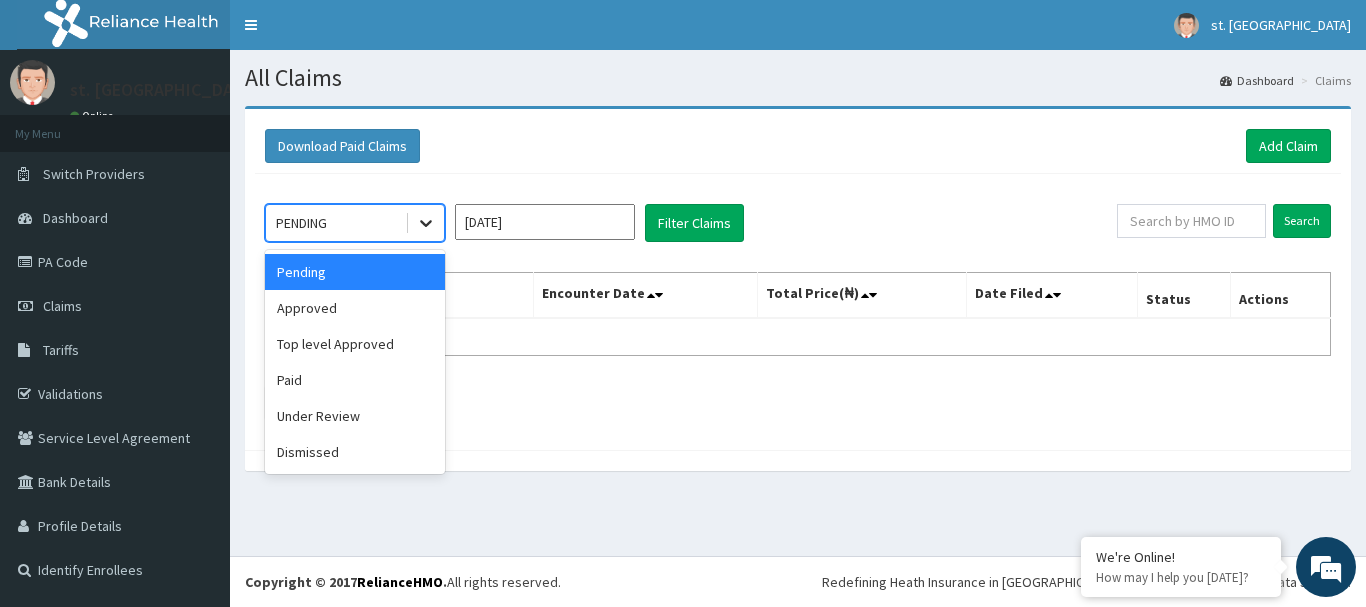 click 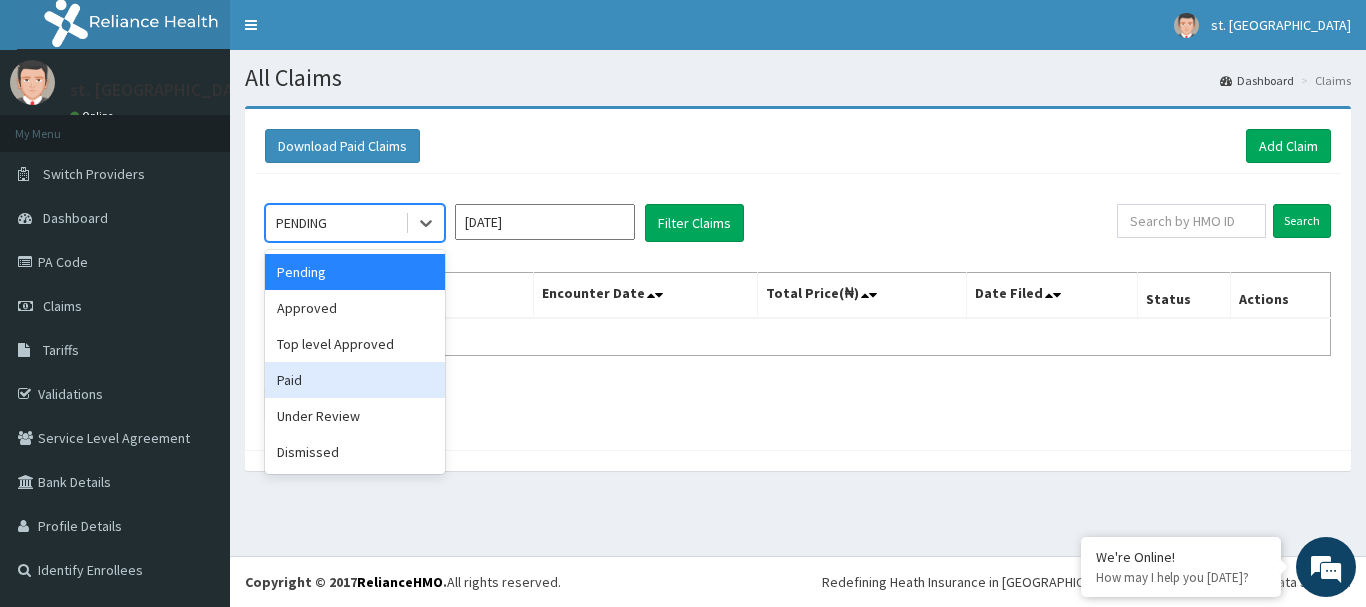 click on "Paid" at bounding box center [355, 380] 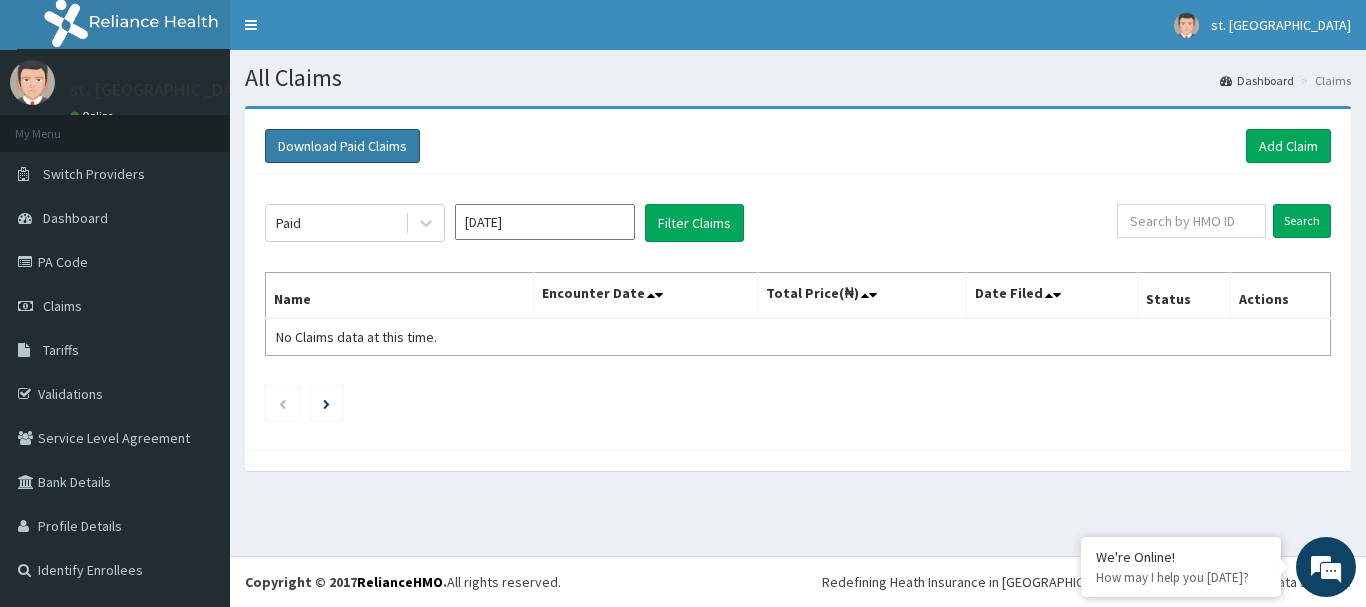 click on "Download Paid Claims" at bounding box center (342, 146) 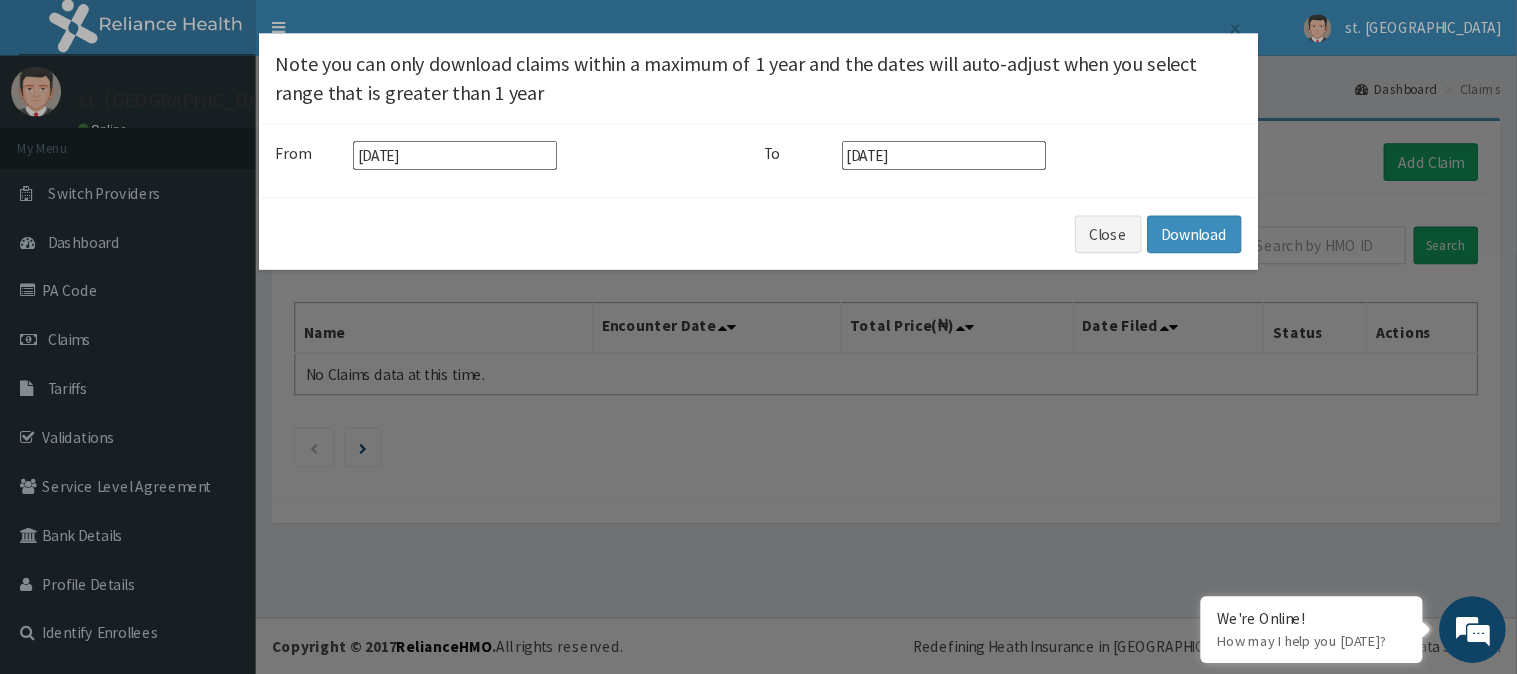 scroll, scrollTop: 0, scrollLeft: 0, axis: both 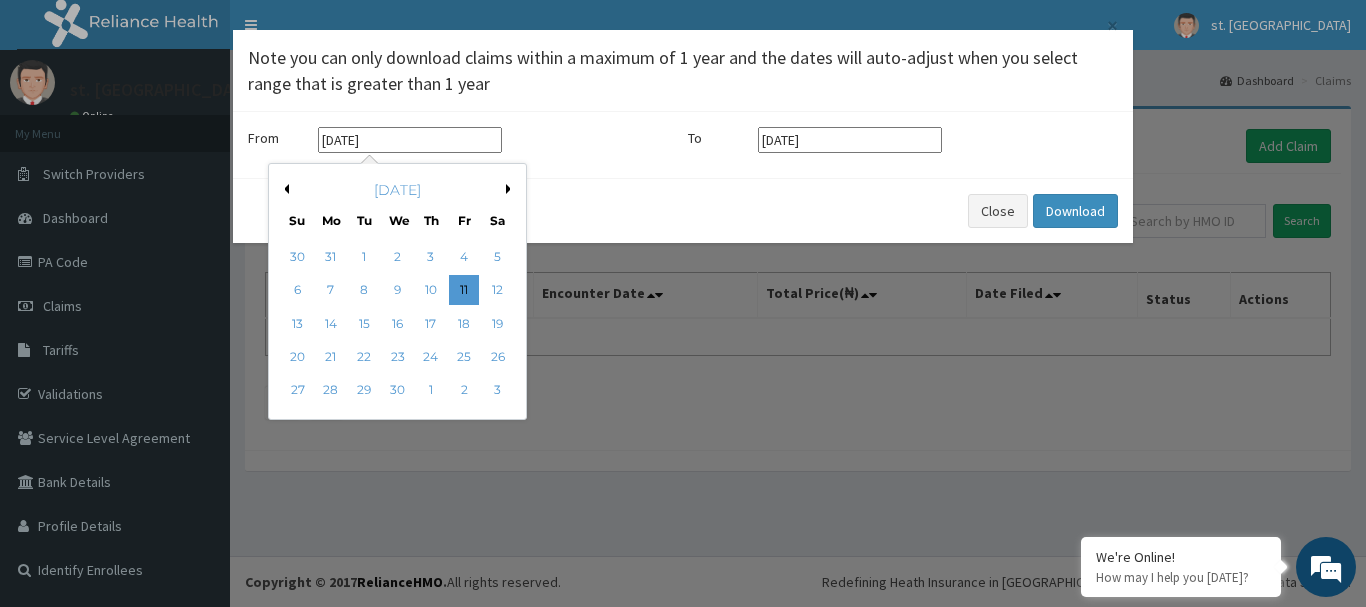click on "[DATE]" at bounding box center (410, 140) 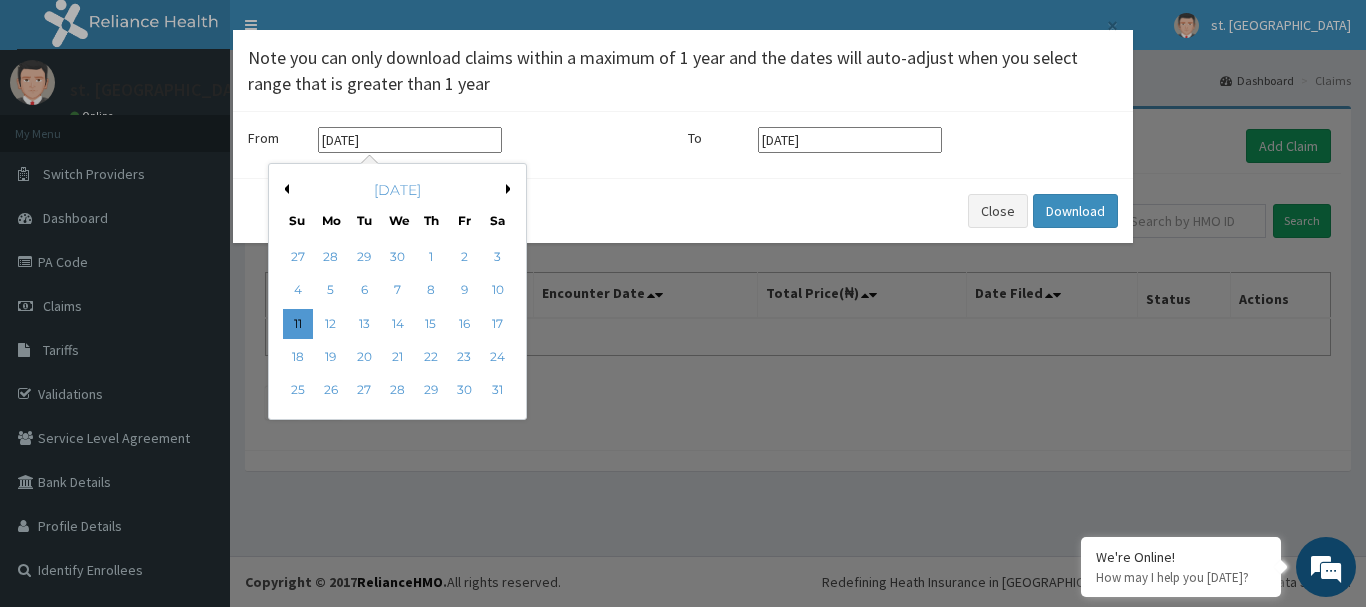 click on "Next Month" at bounding box center [511, 189] 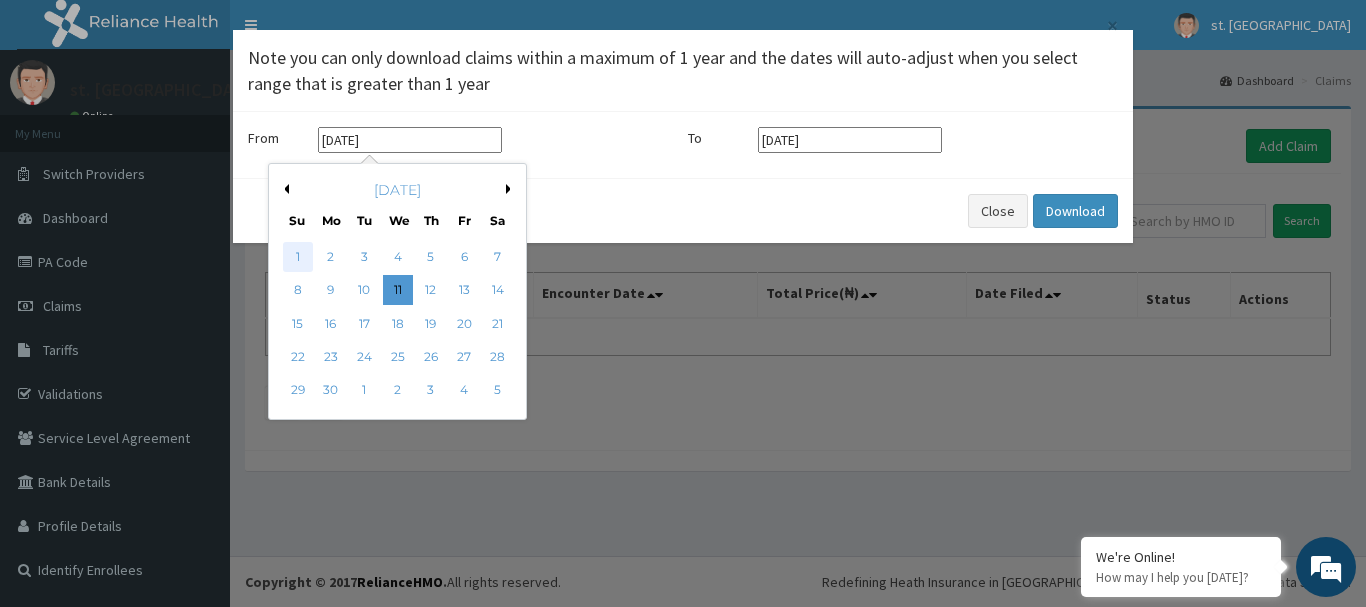 click on "1" at bounding box center (298, 257) 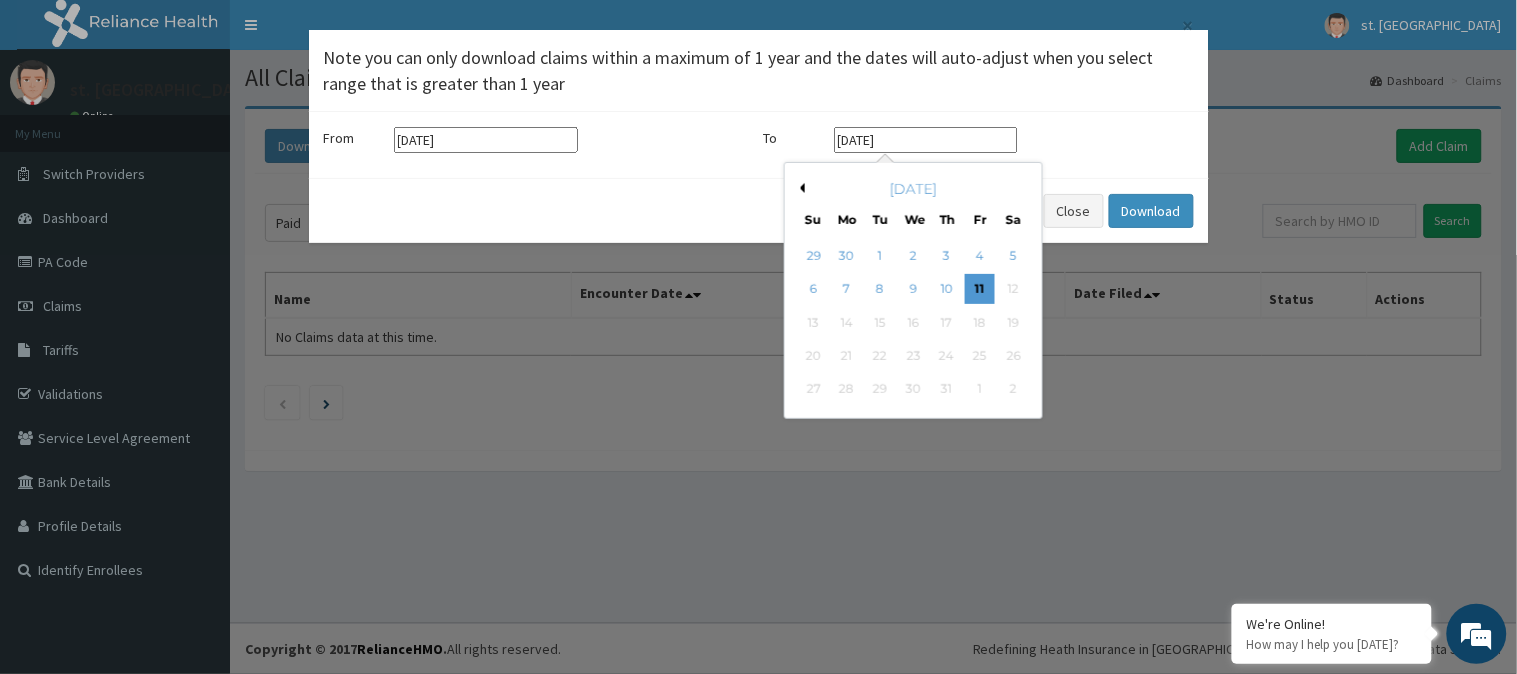 click on "[DATE]" at bounding box center (926, 140) 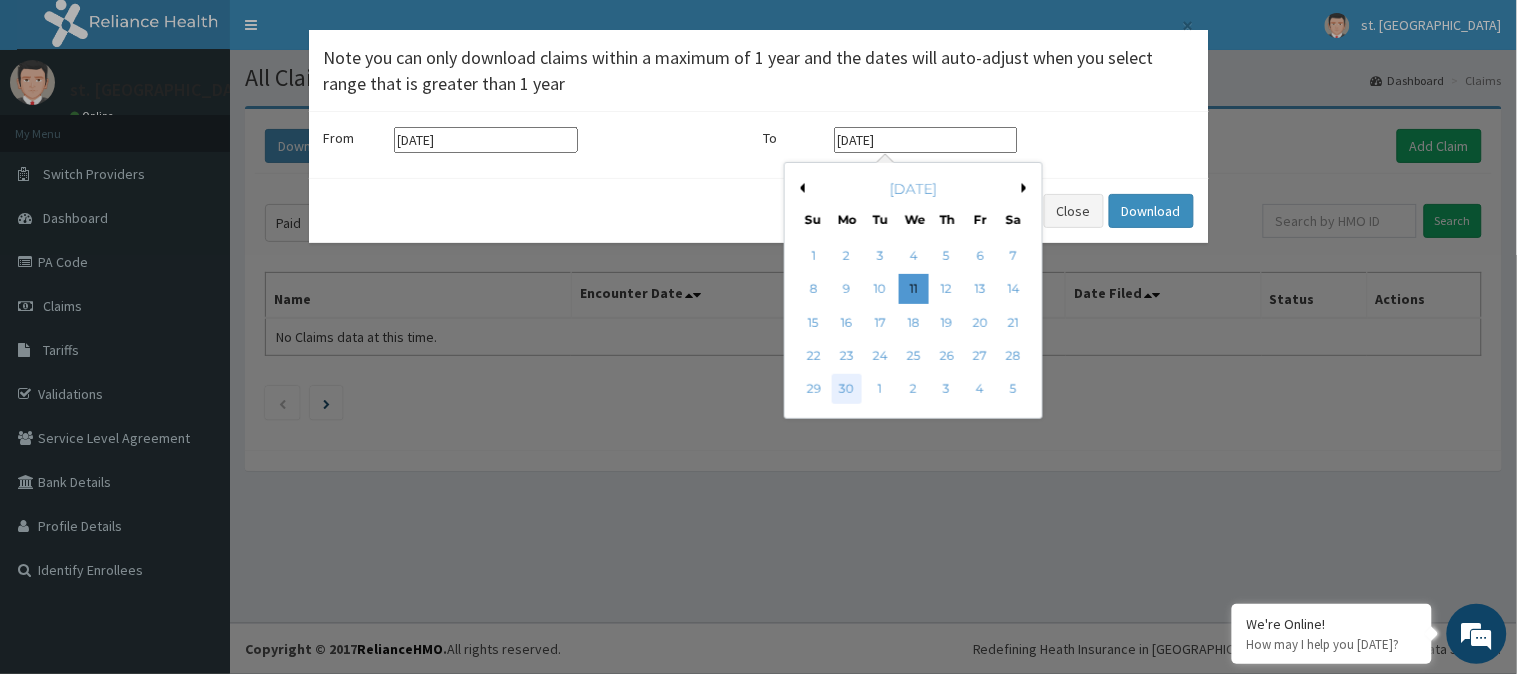 click on "30" at bounding box center [846, 390] 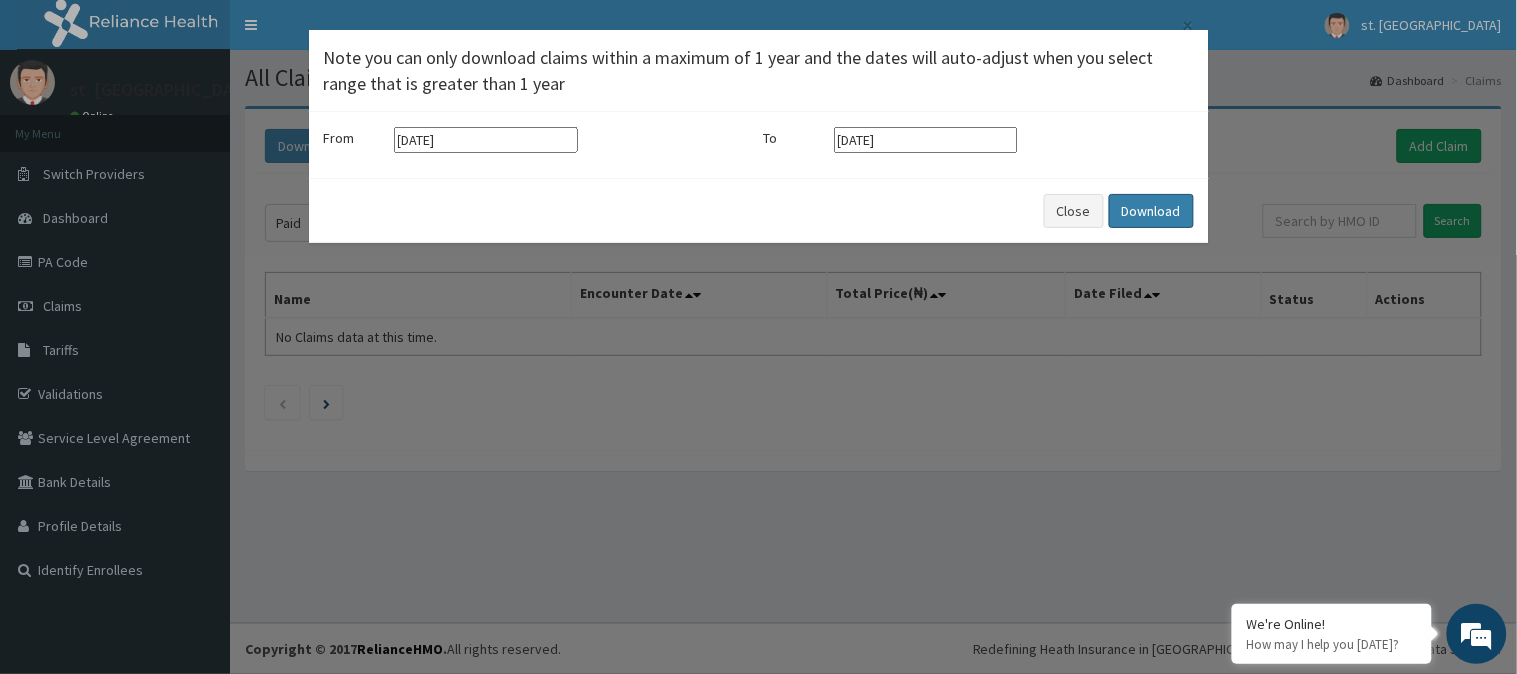 click on "Download" at bounding box center [1151, 211] 